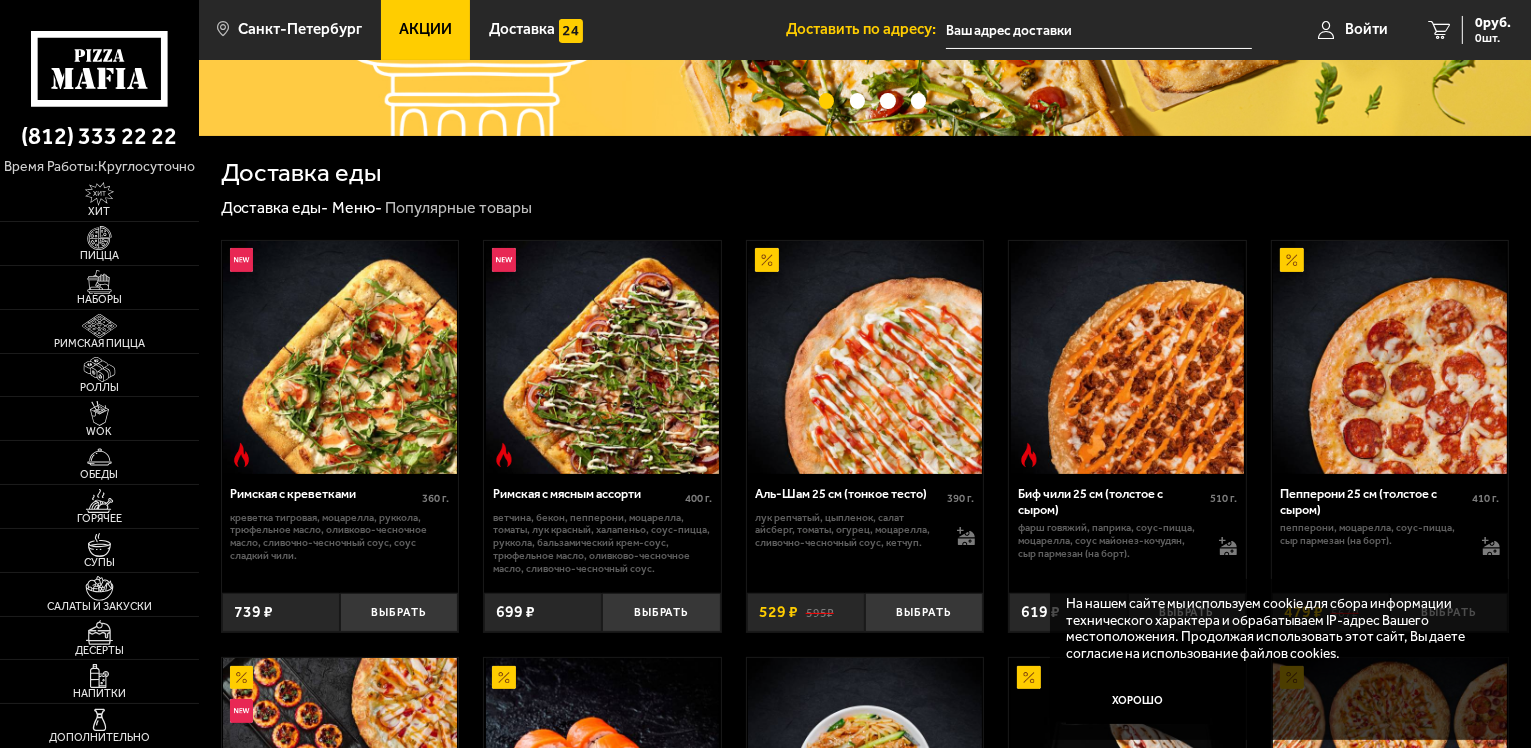scroll, scrollTop: 300, scrollLeft: 0, axis: vertical 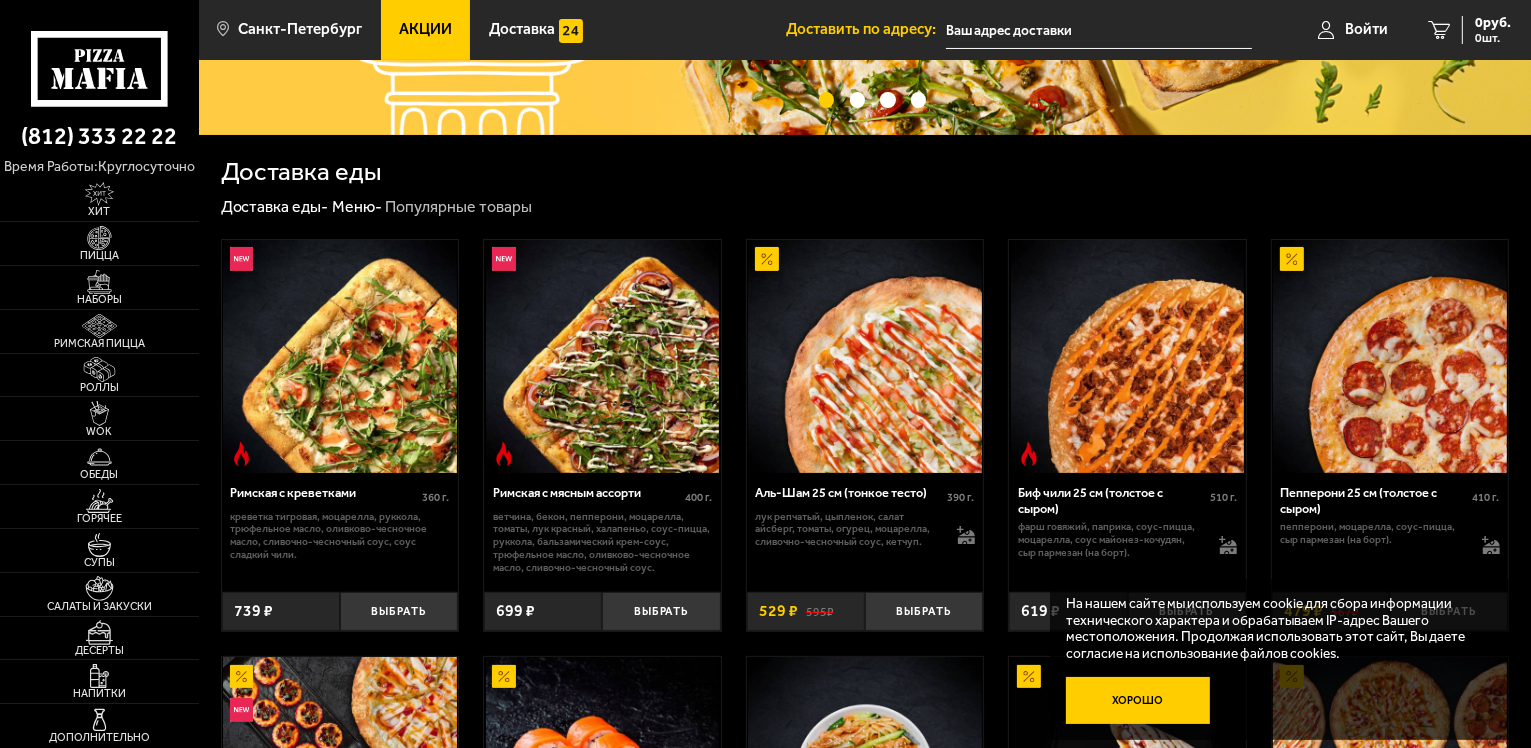 click on "Хорошо" at bounding box center (1138, 701) 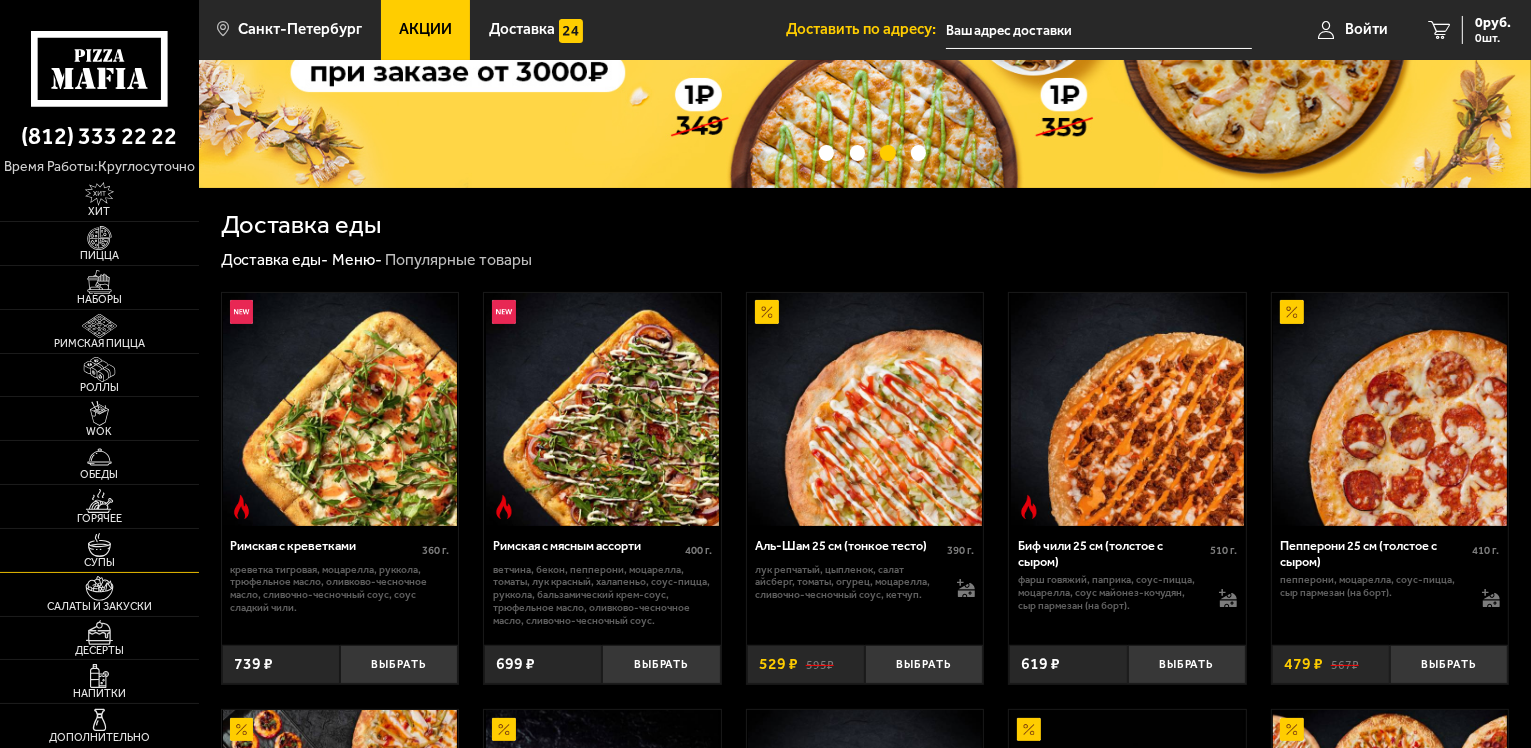 scroll, scrollTop: 0, scrollLeft: 0, axis: both 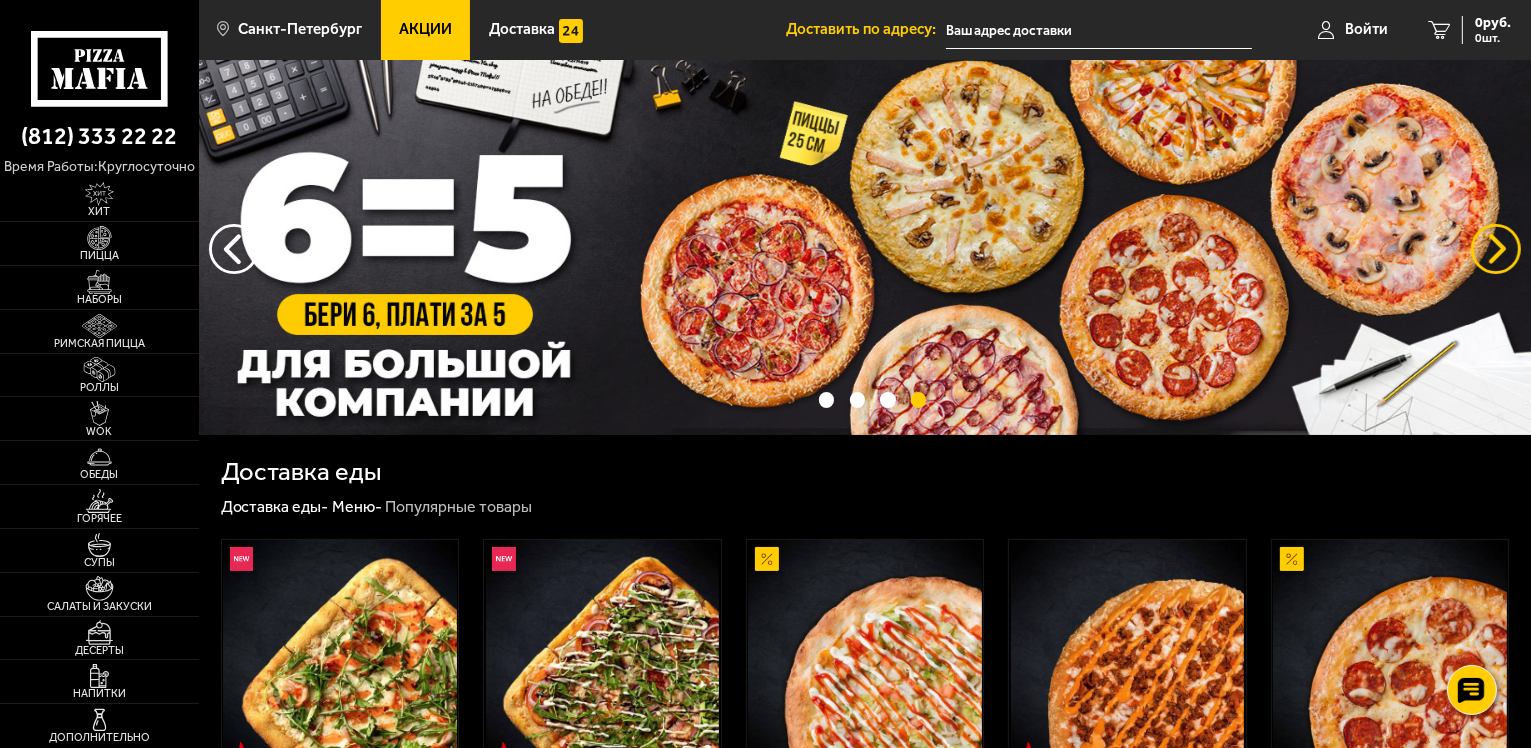 click at bounding box center (1496, 249) 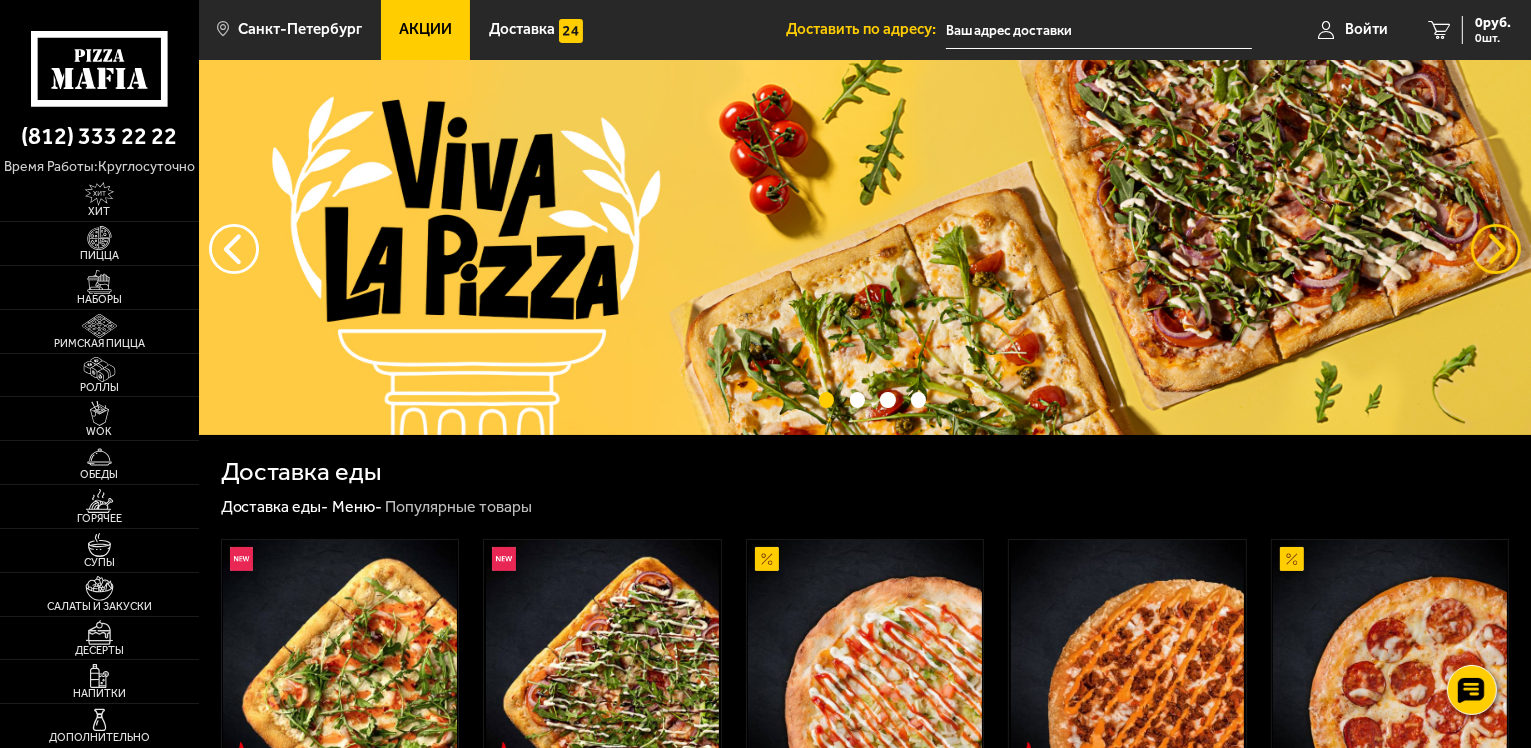 click at bounding box center [1496, 249] 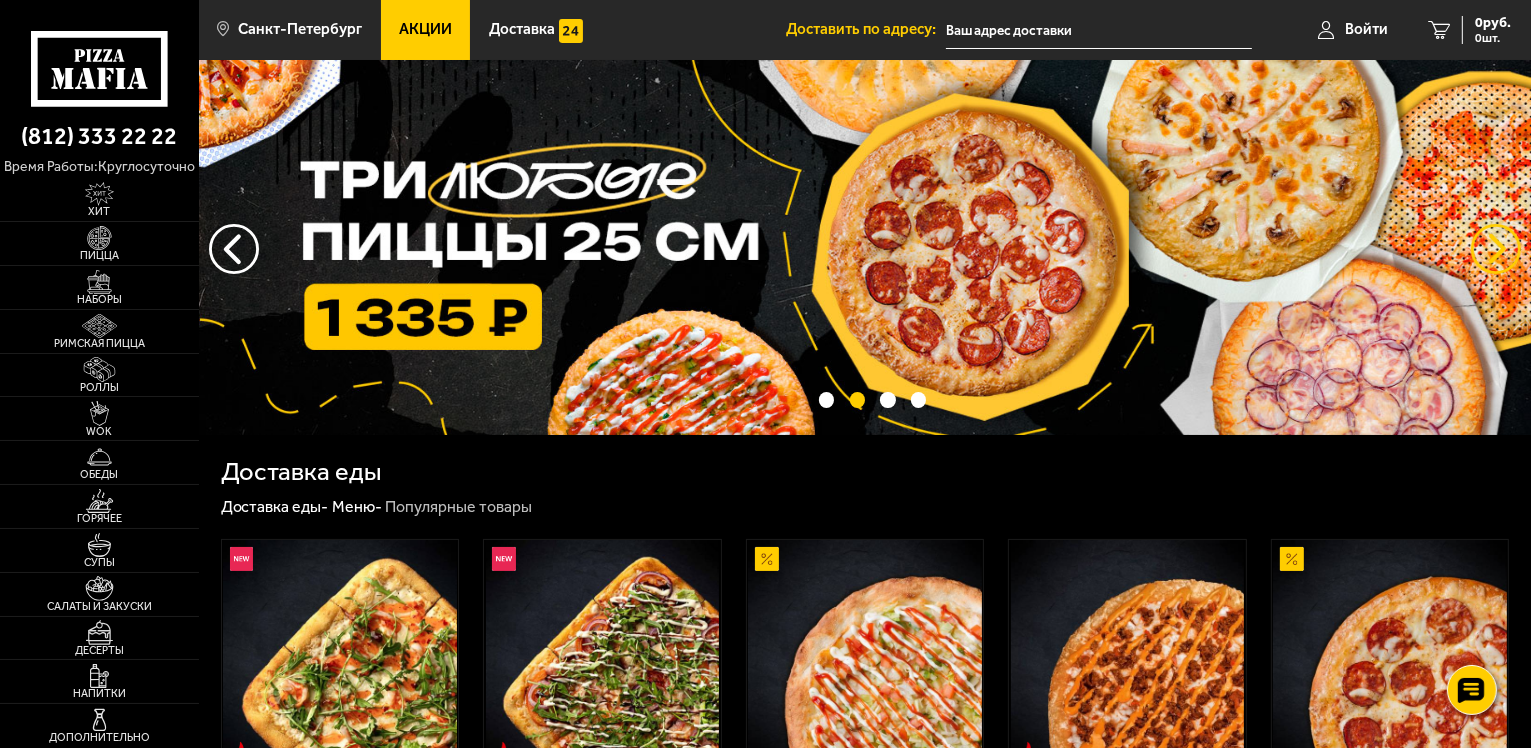 click at bounding box center (1496, 249) 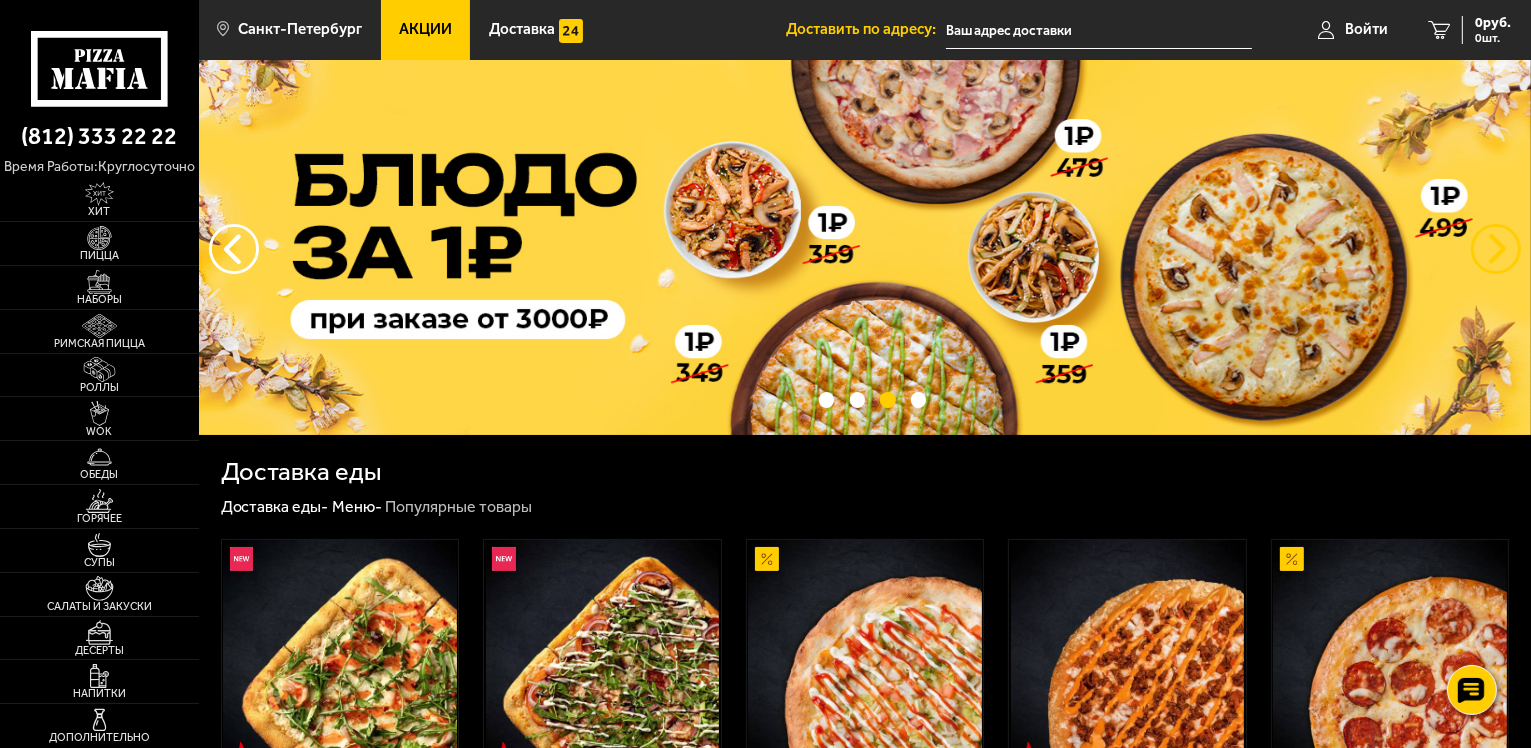 click at bounding box center (1496, 249) 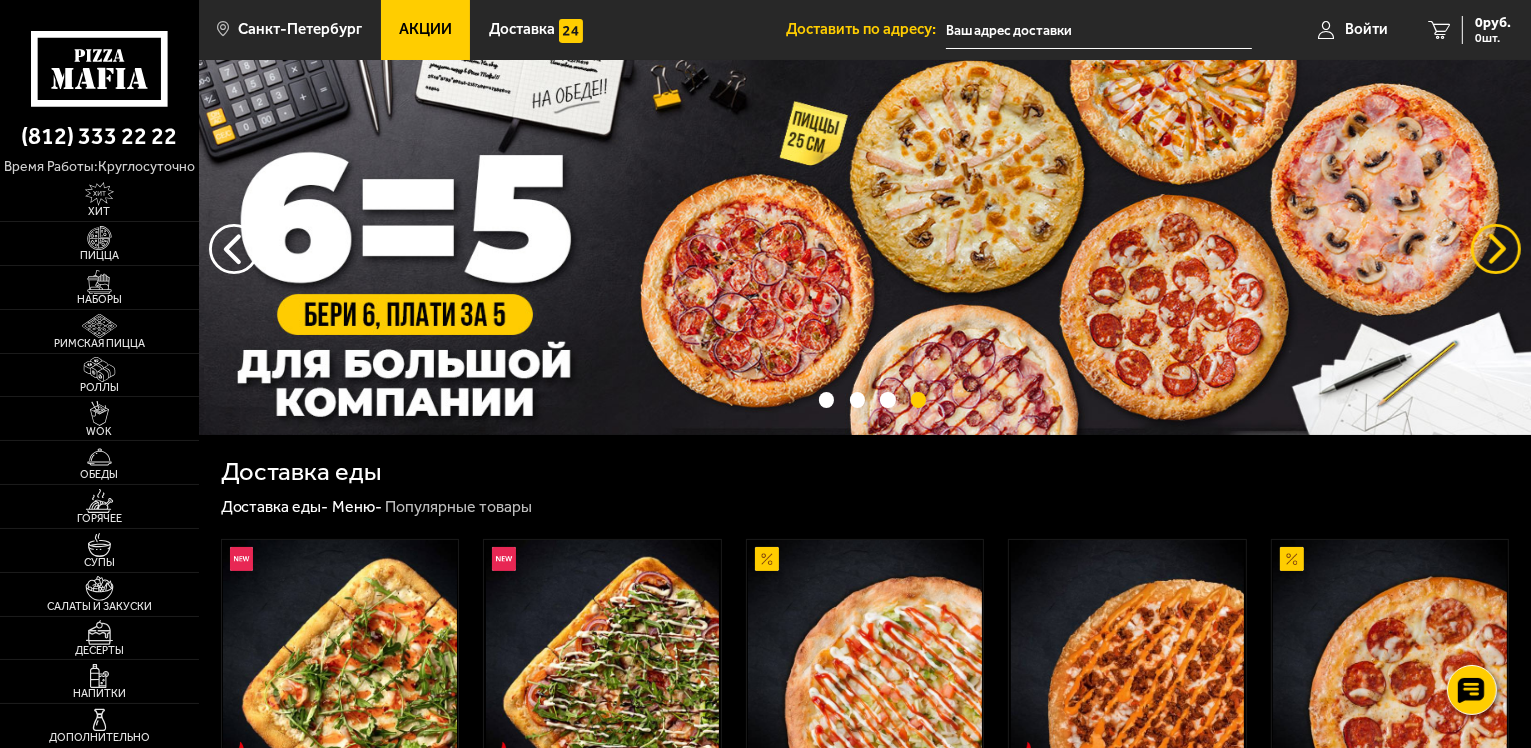 click at bounding box center (1496, 249) 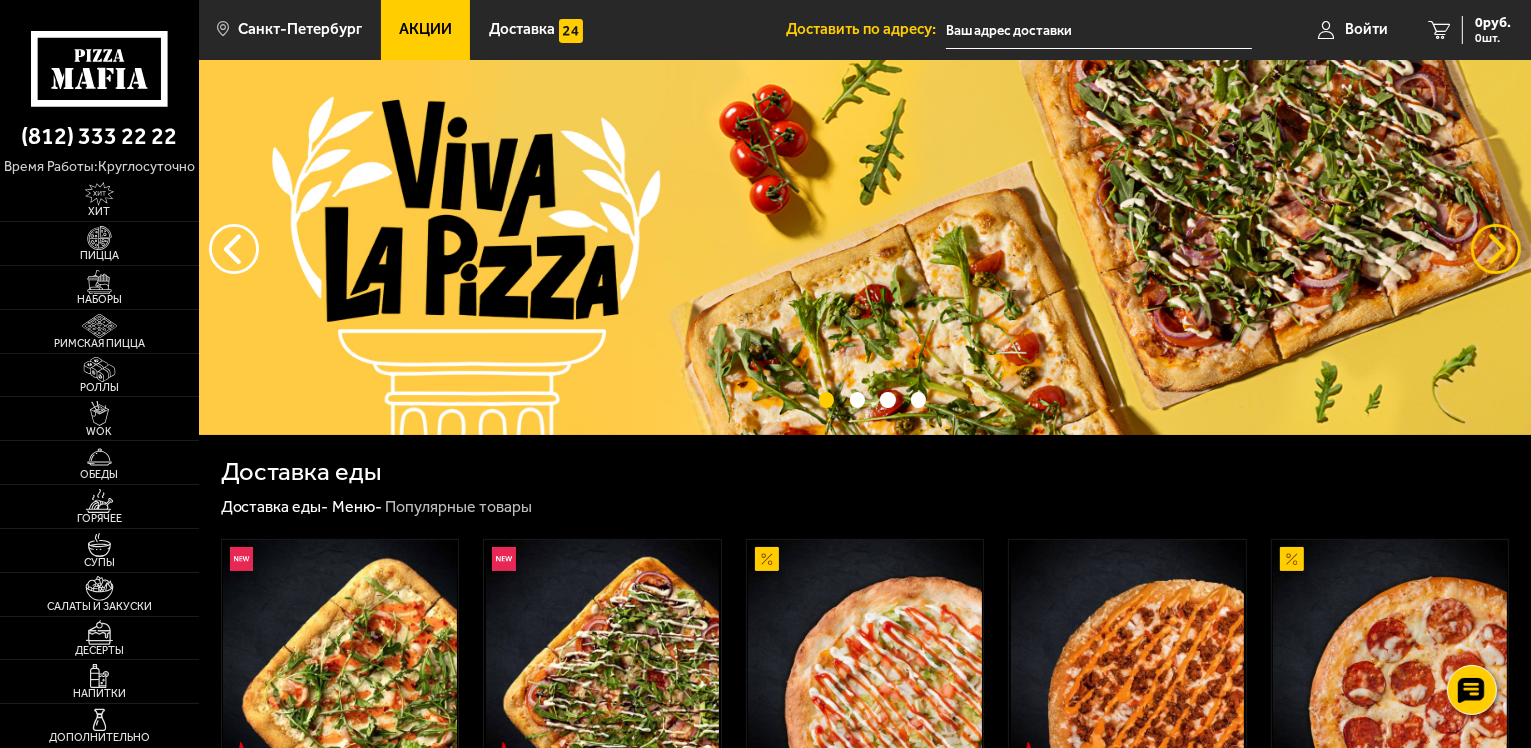 click at bounding box center [1496, 249] 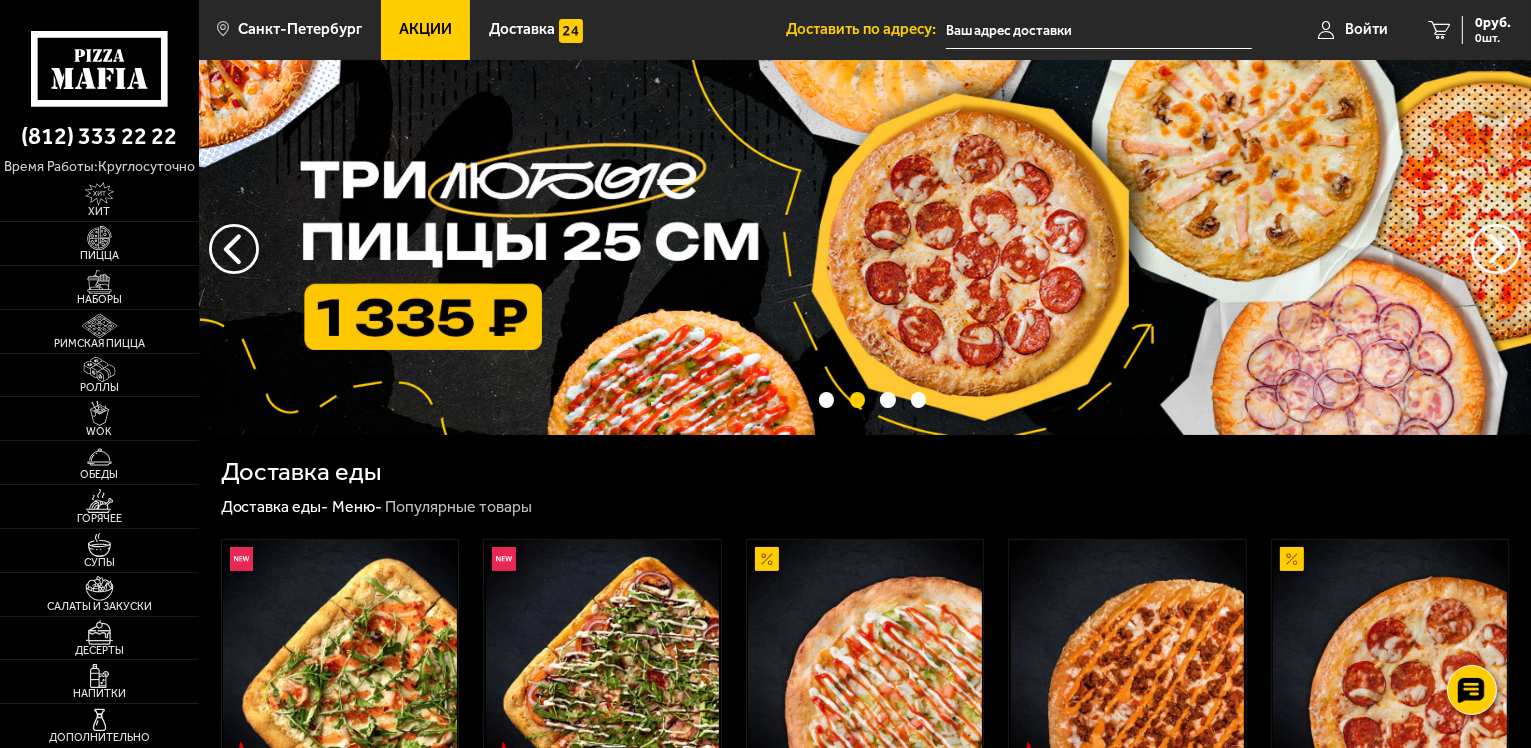 click at bounding box center [865, 247] 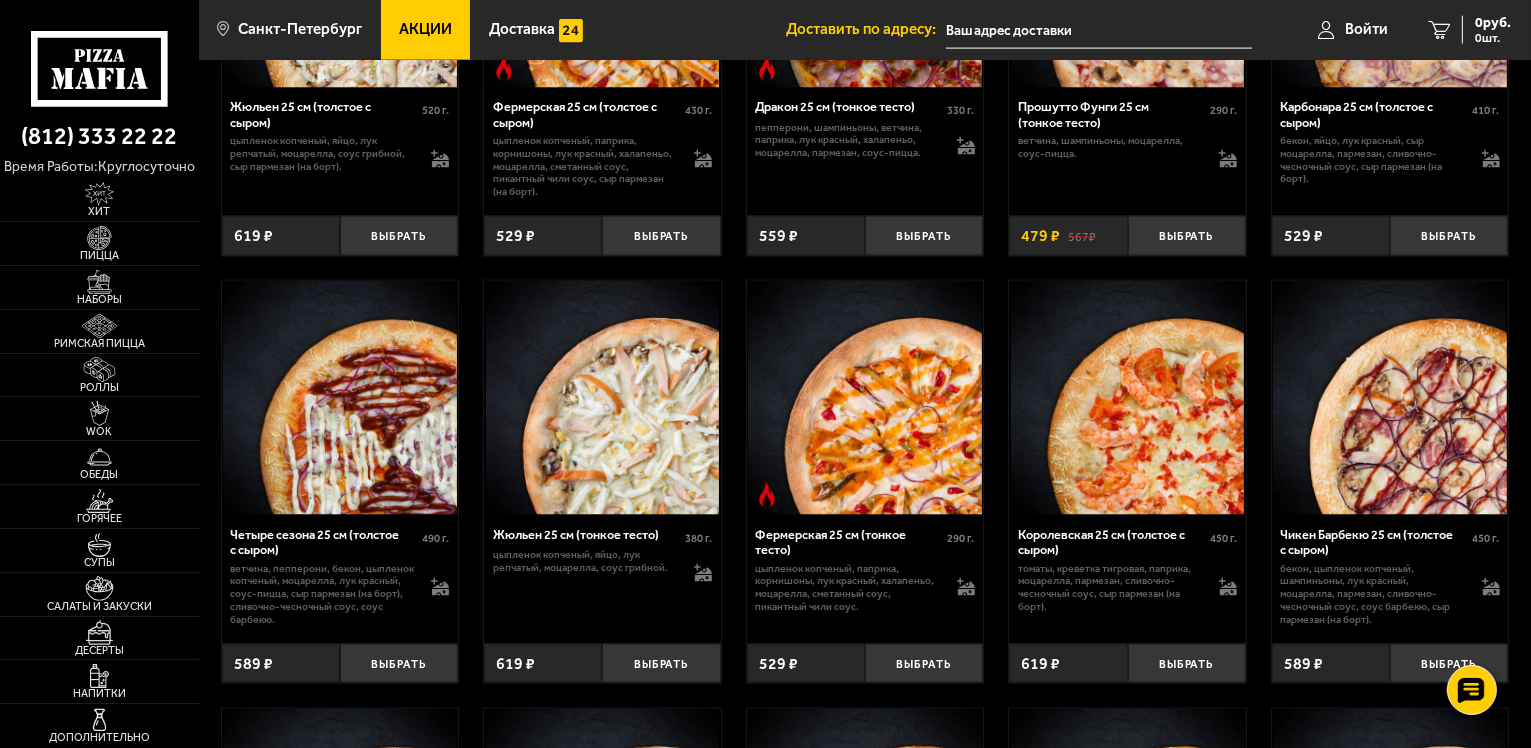 scroll, scrollTop: 3100, scrollLeft: 0, axis: vertical 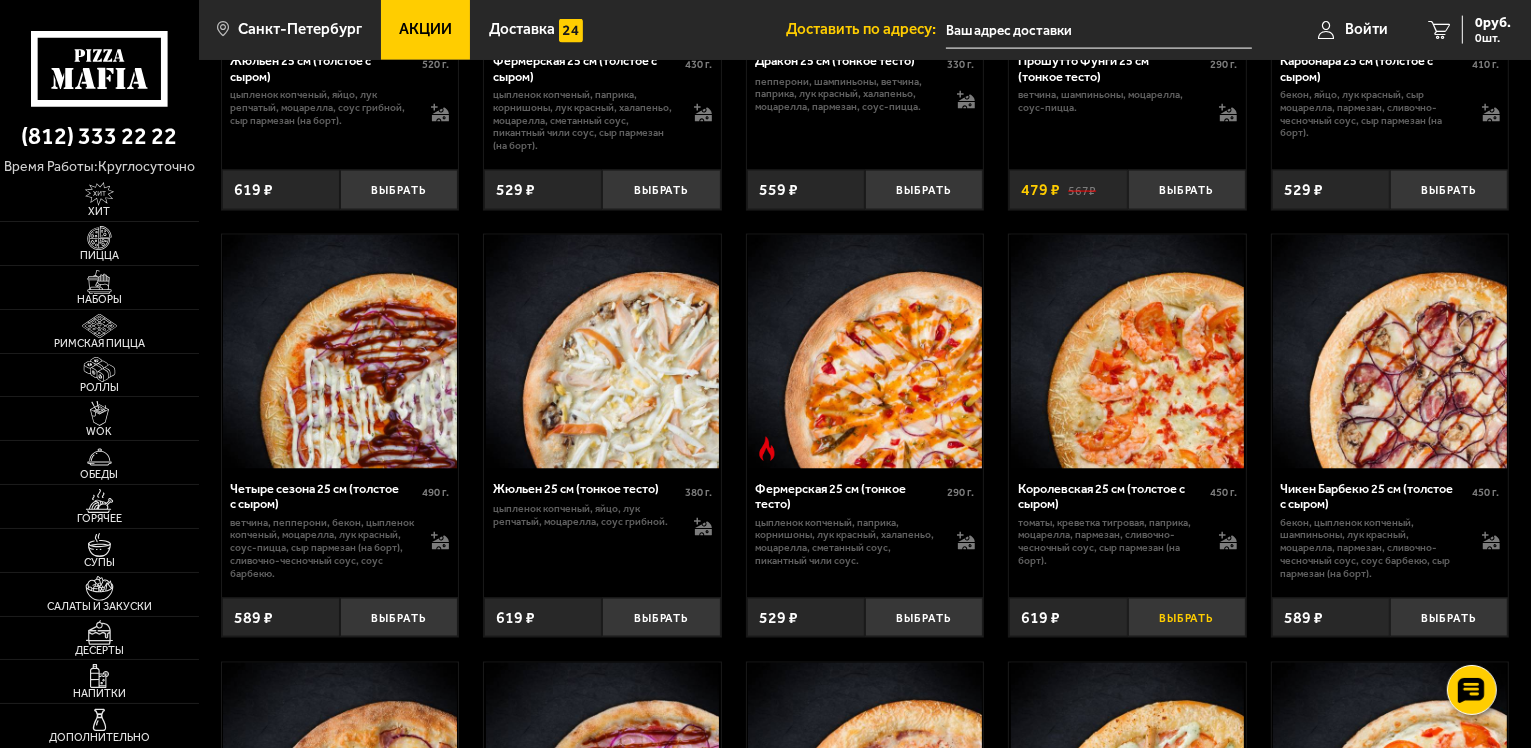 click on "Выбрать" at bounding box center [1187, 617] 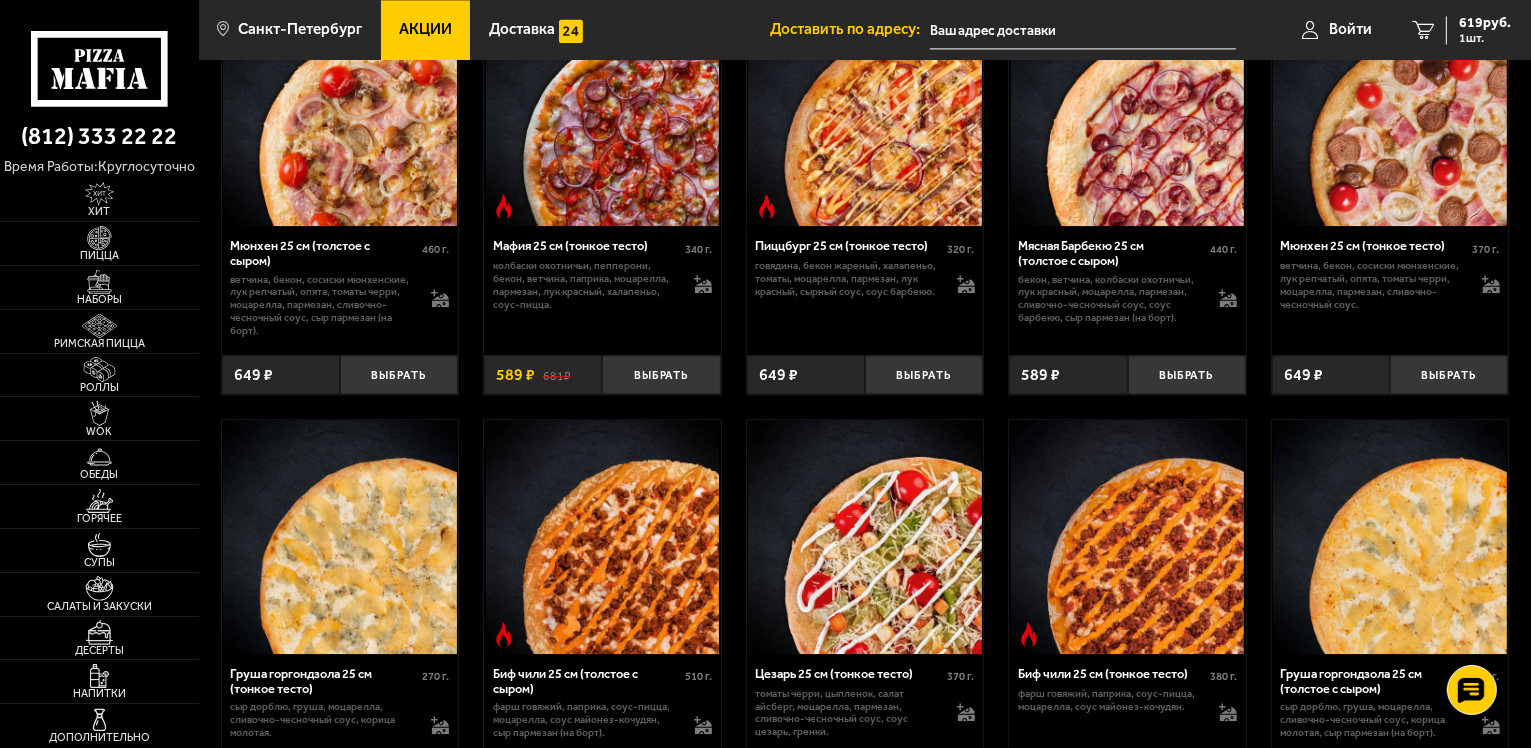 scroll, scrollTop: 4800, scrollLeft: 0, axis: vertical 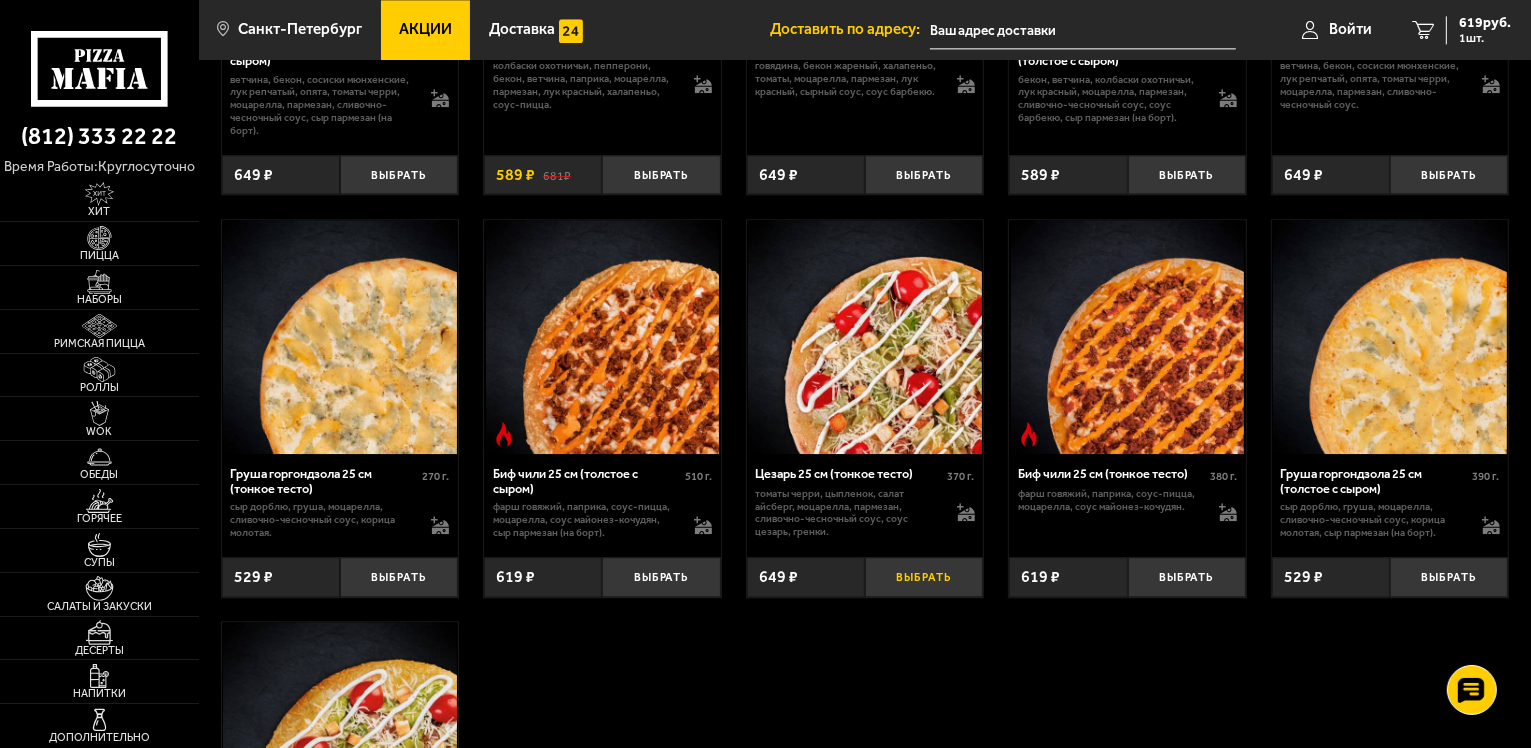 click on "Выбрать" at bounding box center [924, 576] 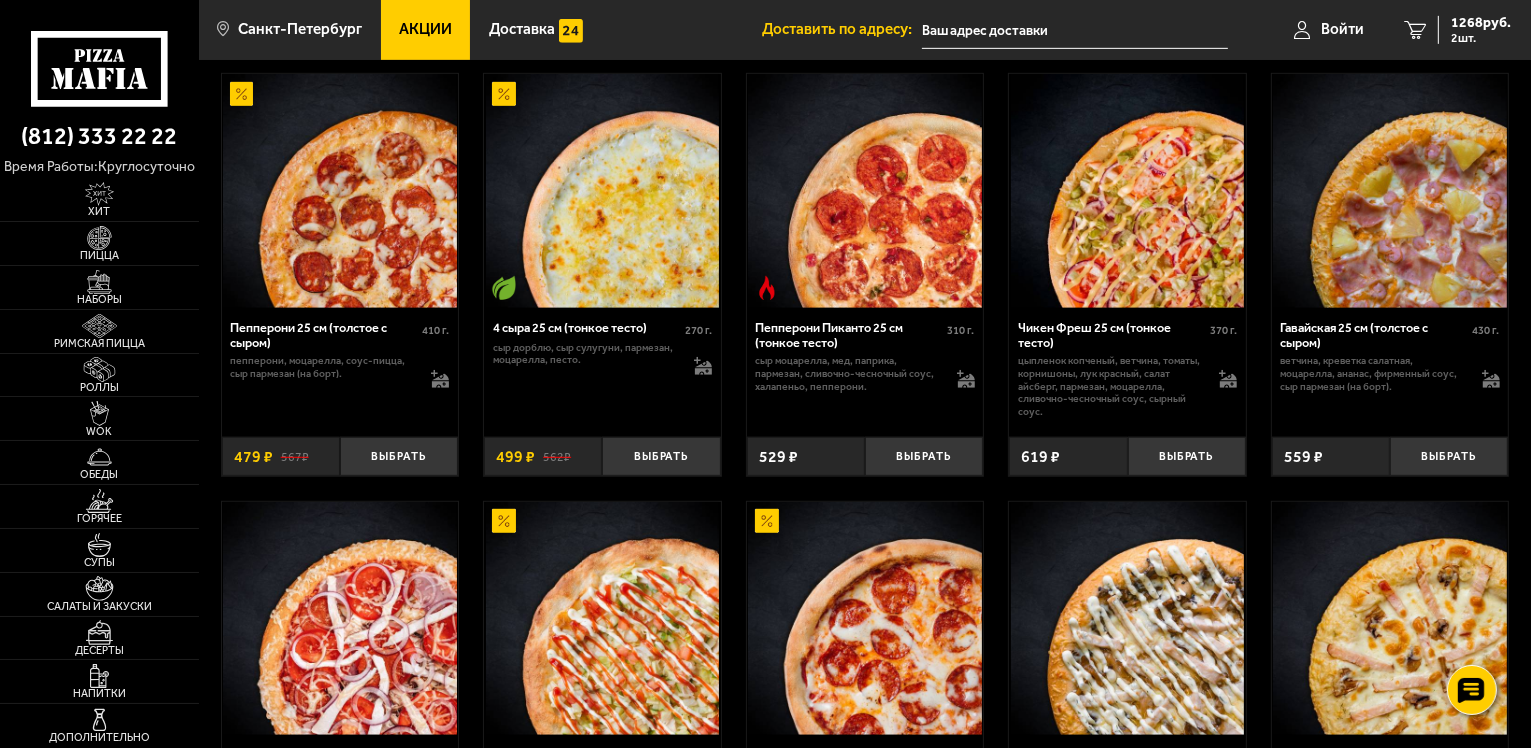 scroll, scrollTop: 1100, scrollLeft: 0, axis: vertical 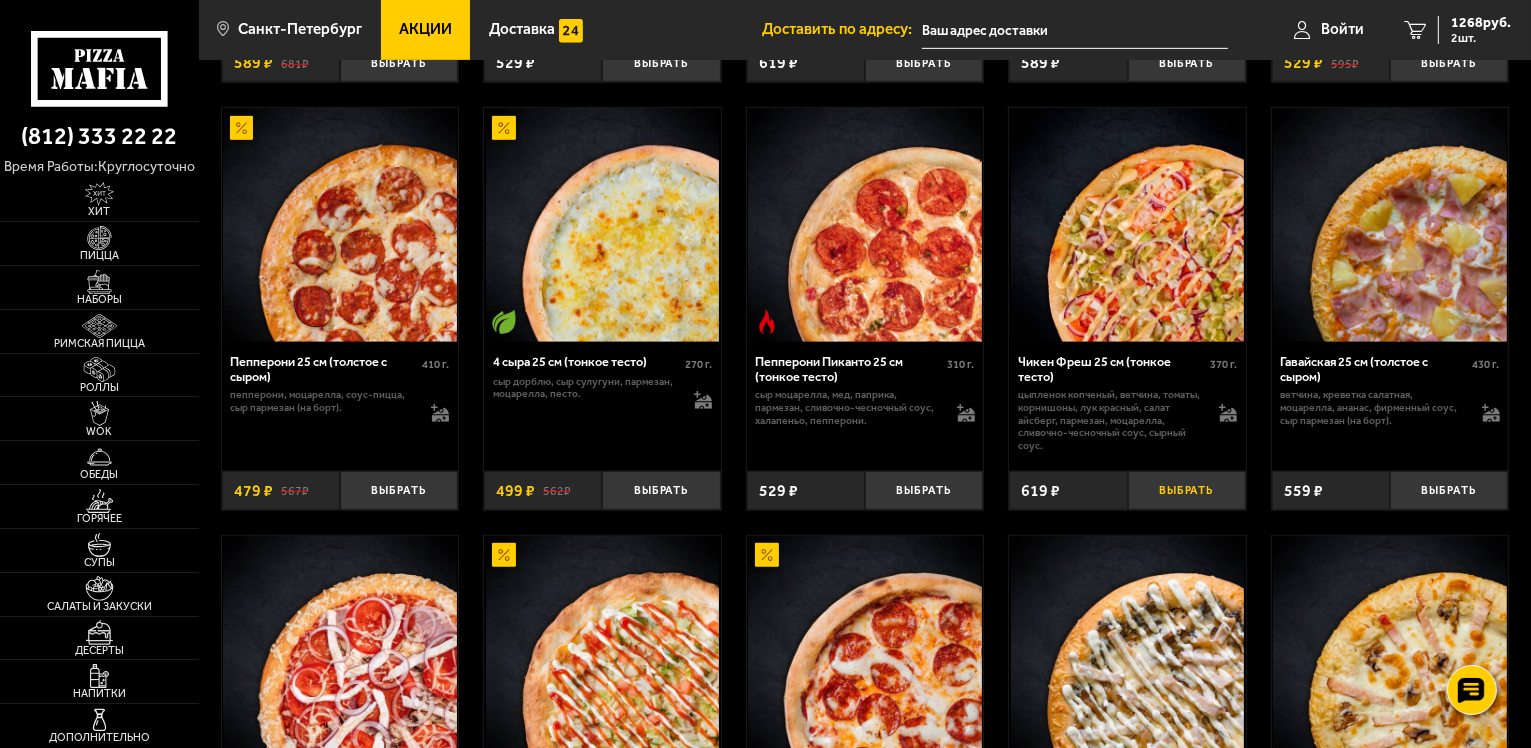 click on "Выбрать" at bounding box center (1187, 490) 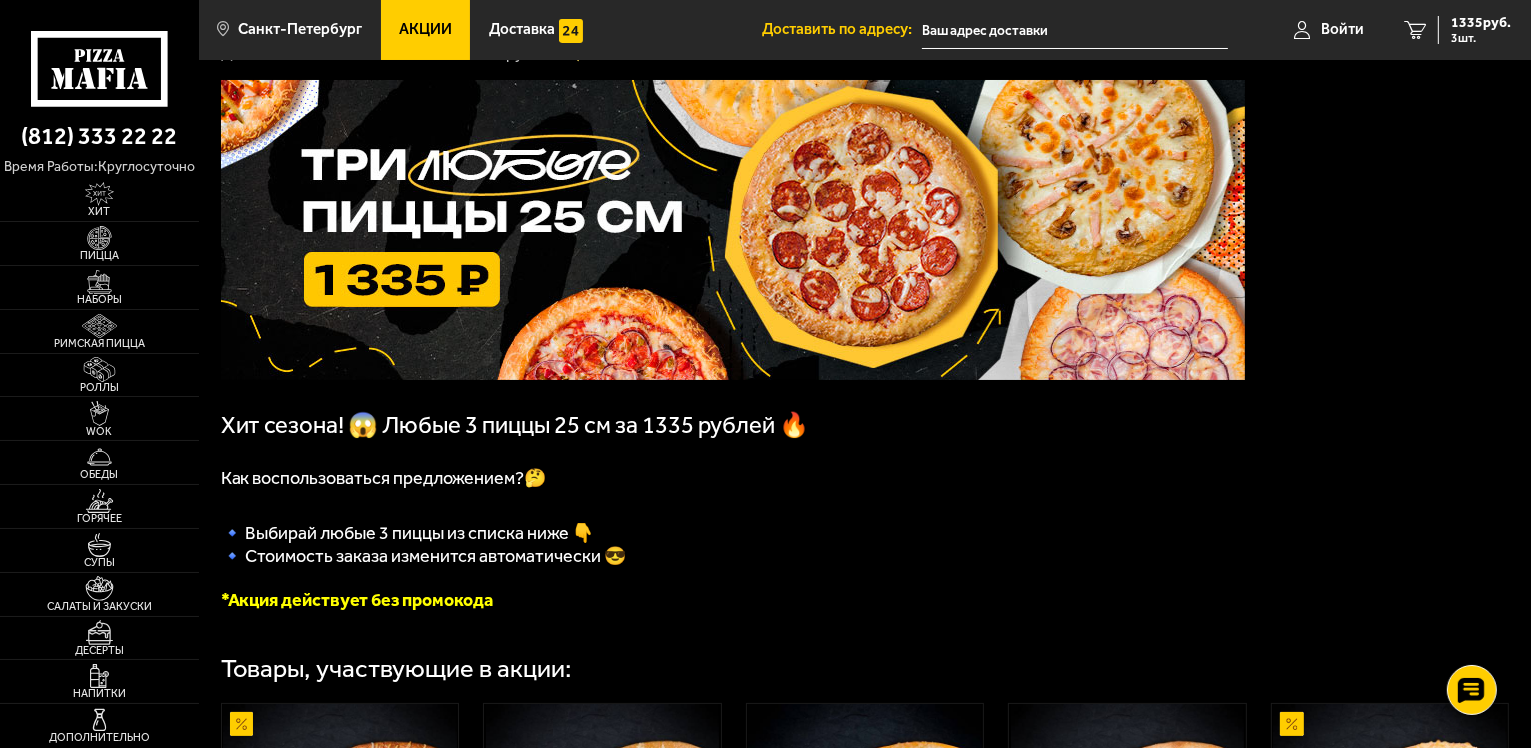 scroll, scrollTop: 0, scrollLeft: 0, axis: both 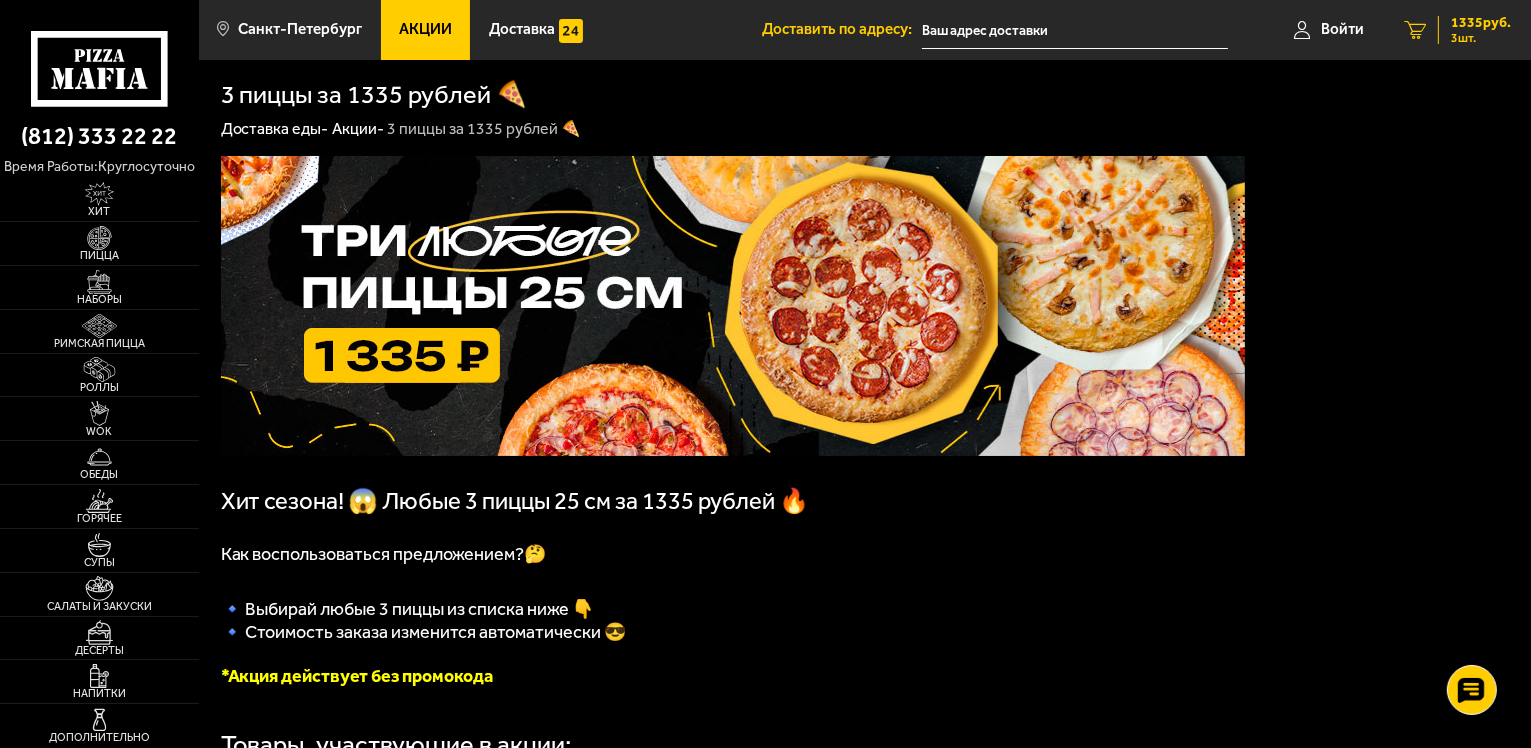 click on "1335  руб." at bounding box center (1481, 23) 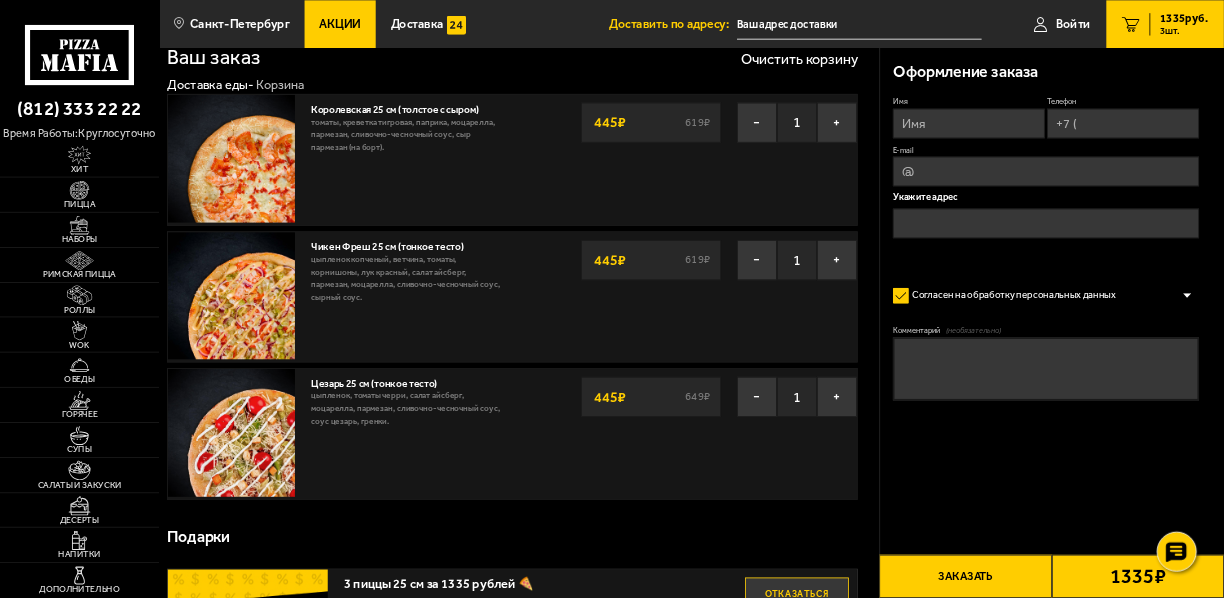 scroll, scrollTop: 0, scrollLeft: 0, axis: both 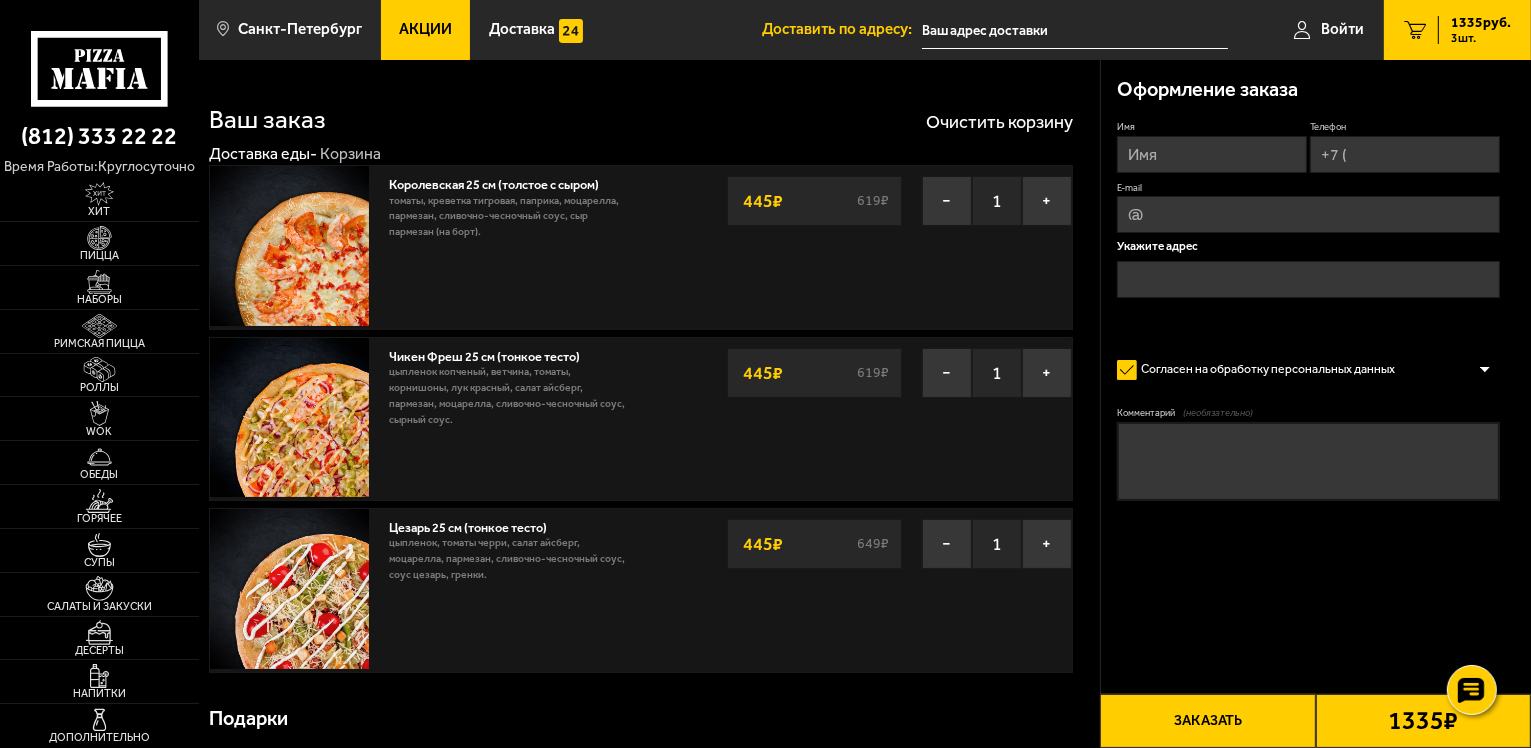 click on "Имя" at bounding box center (1212, 154) 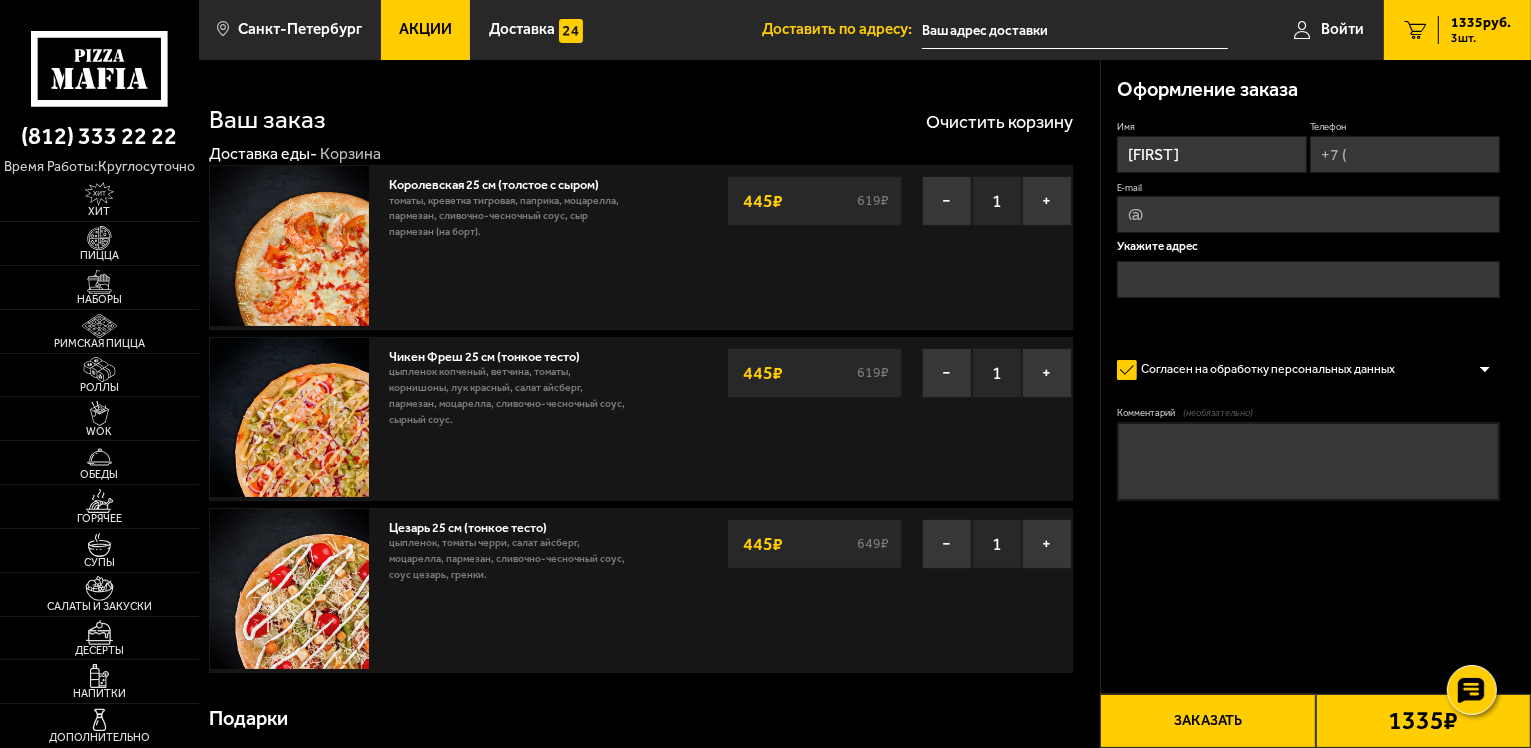 type on "[FIRST]" 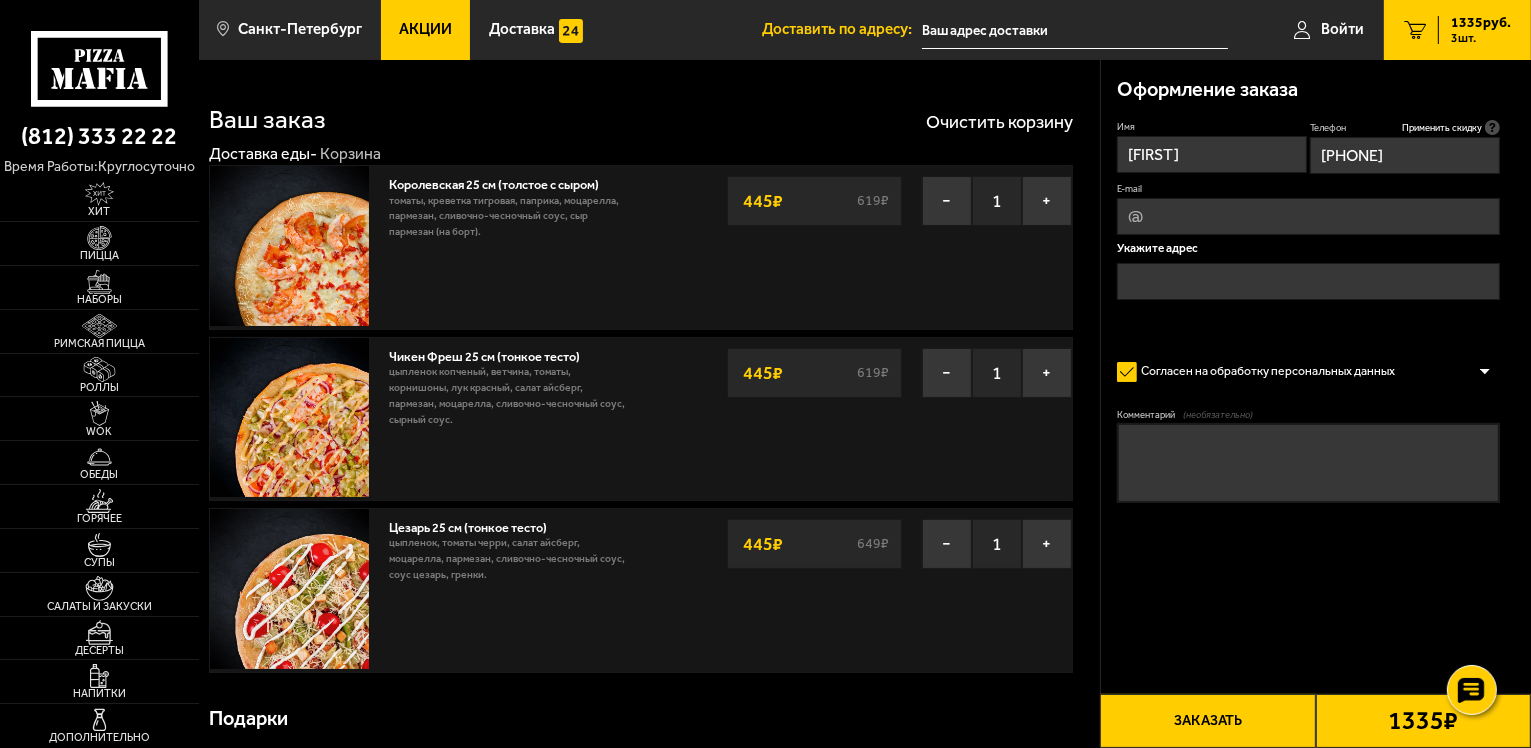 type on "[PHONE]" 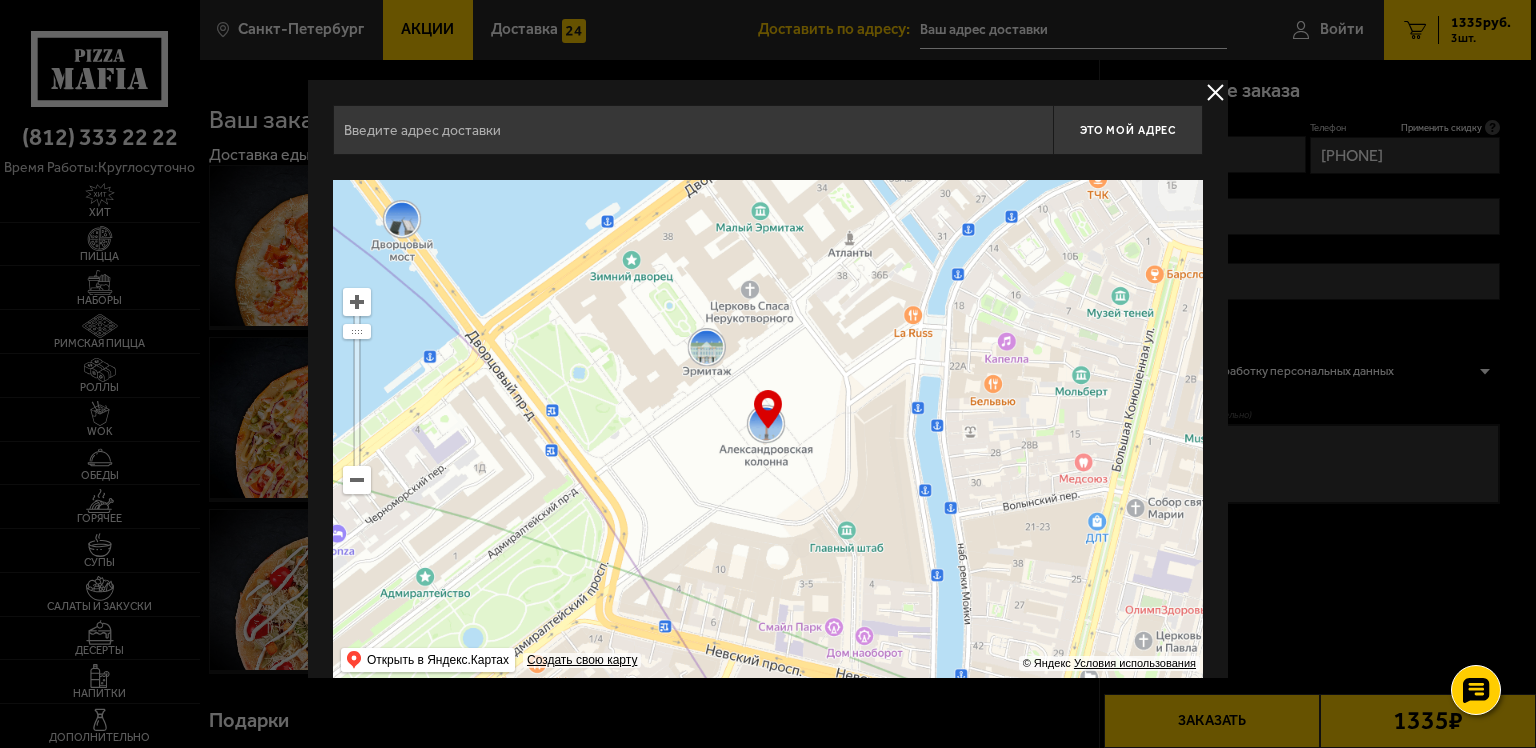 click at bounding box center (693, 130) 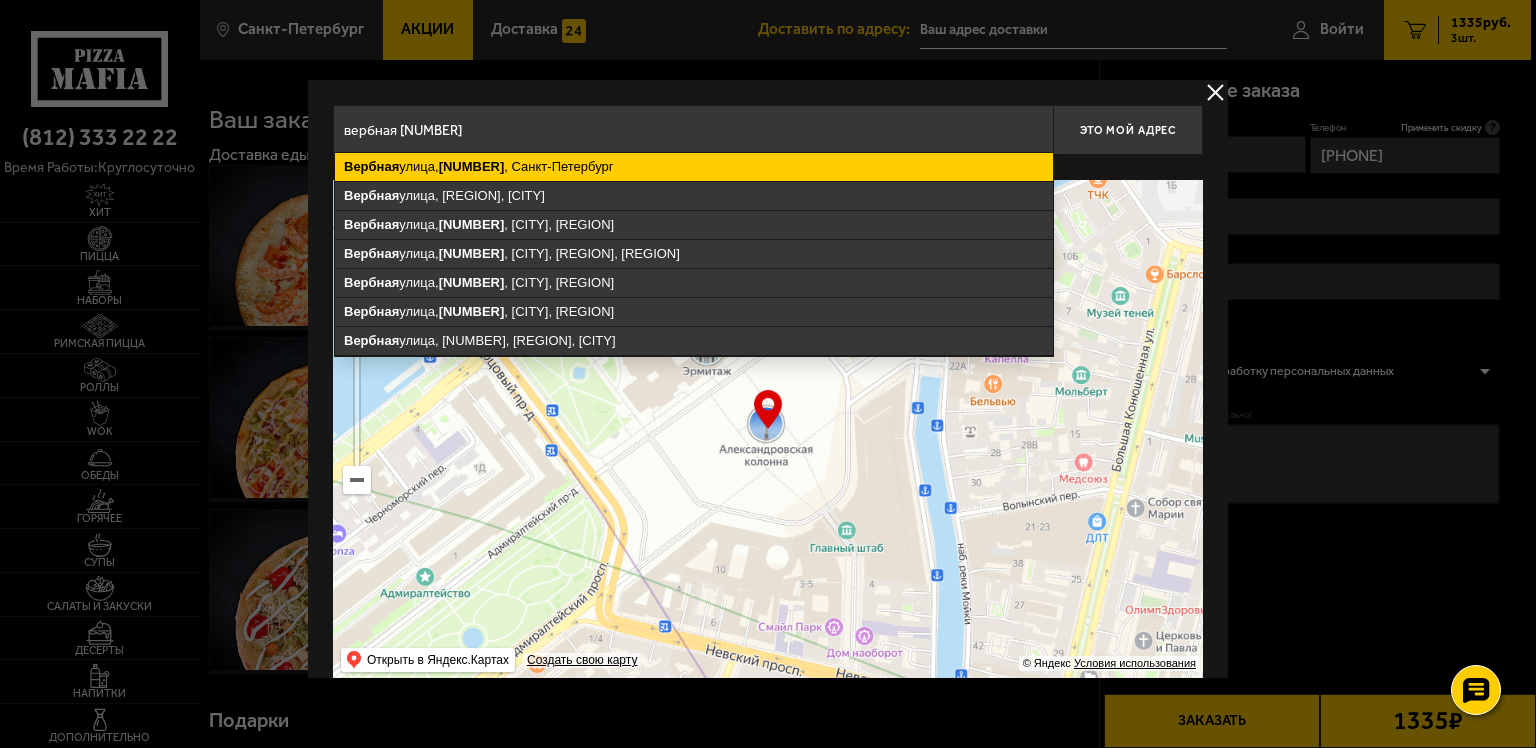 click on "[STREET_NAME], [NUMBER], [CITY]" at bounding box center [694, 167] 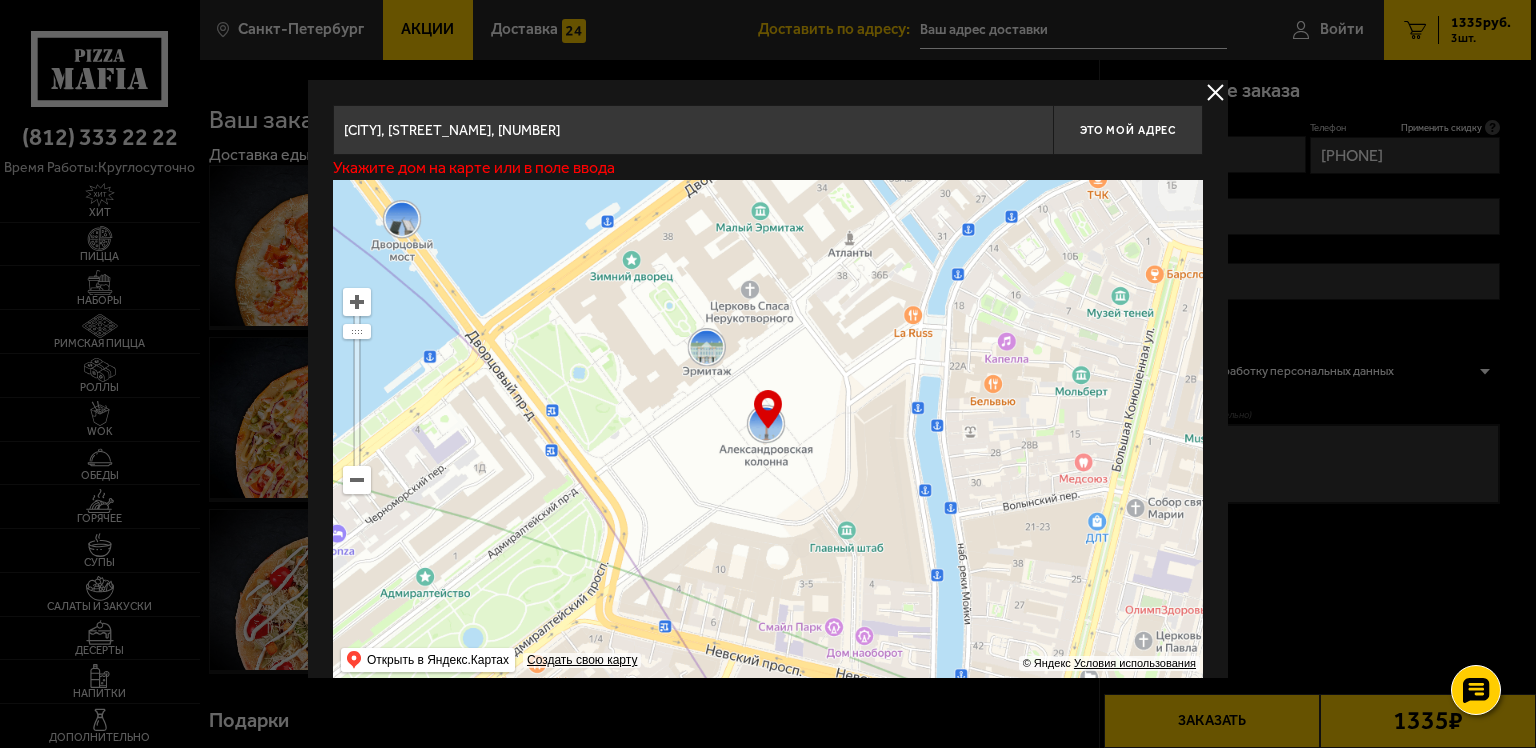 type on "[STREET_NAME], [NUMBER]" 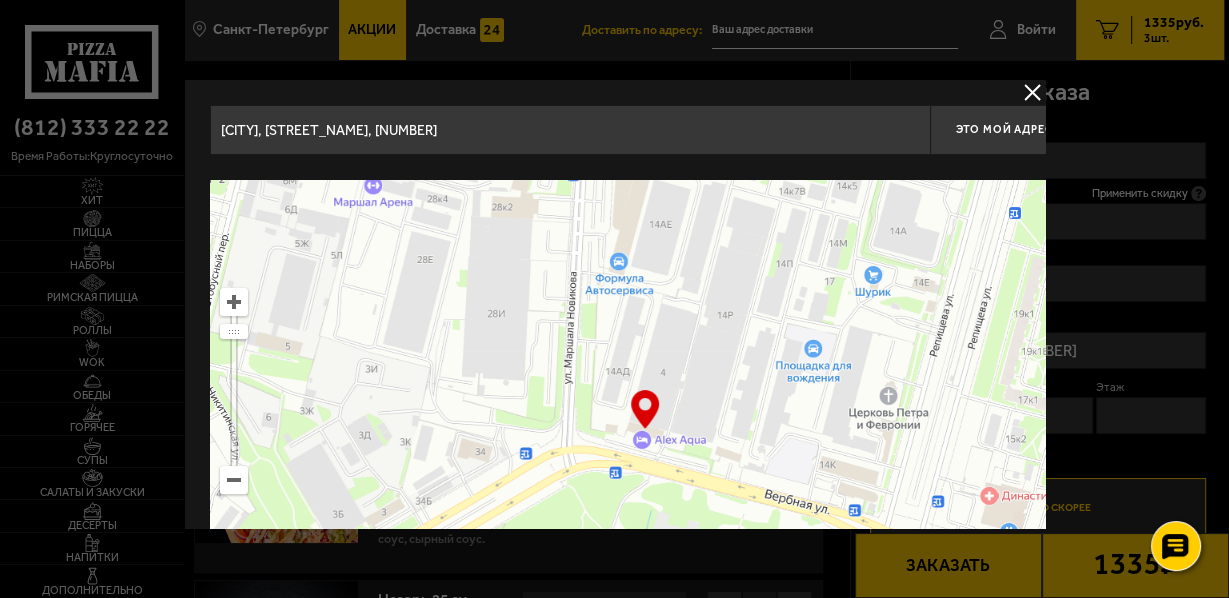 click at bounding box center [644, 430] 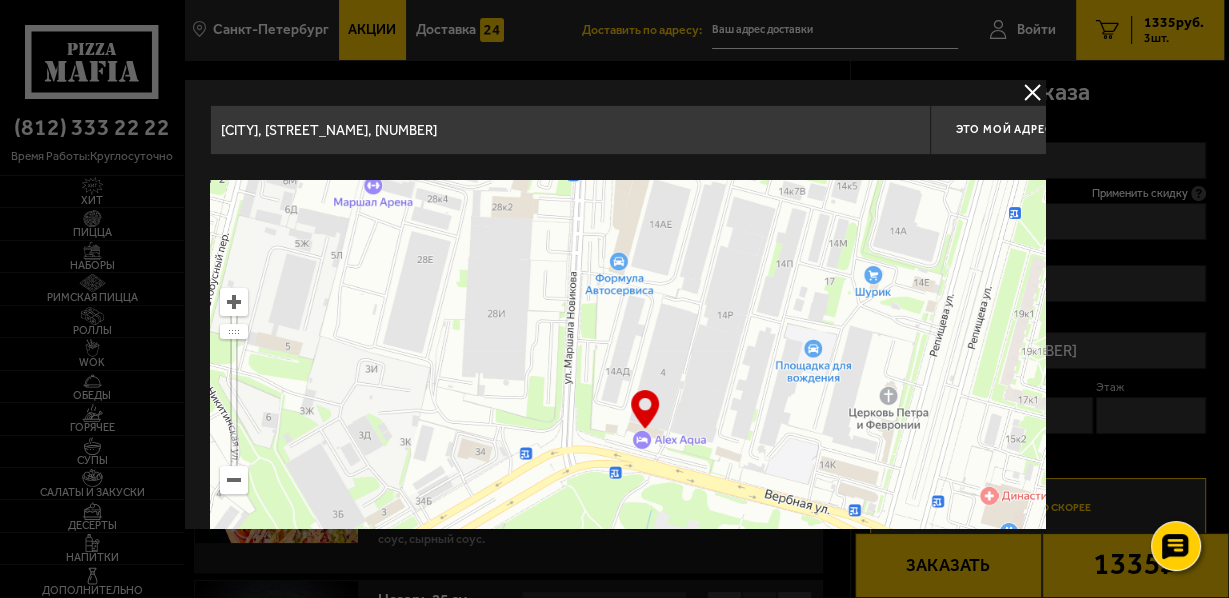 drag, startPoint x: 650, startPoint y: 410, endPoint x: 627, endPoint y: 419, distance: 24.698177 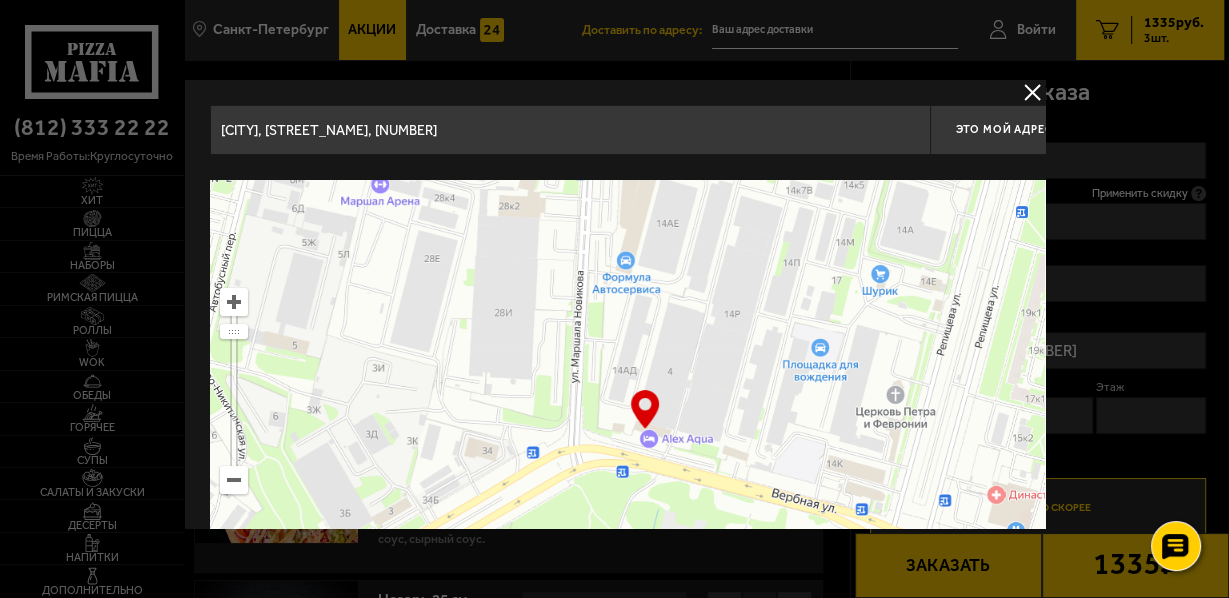 type on "[STREET_NAME], [NUMBER]" 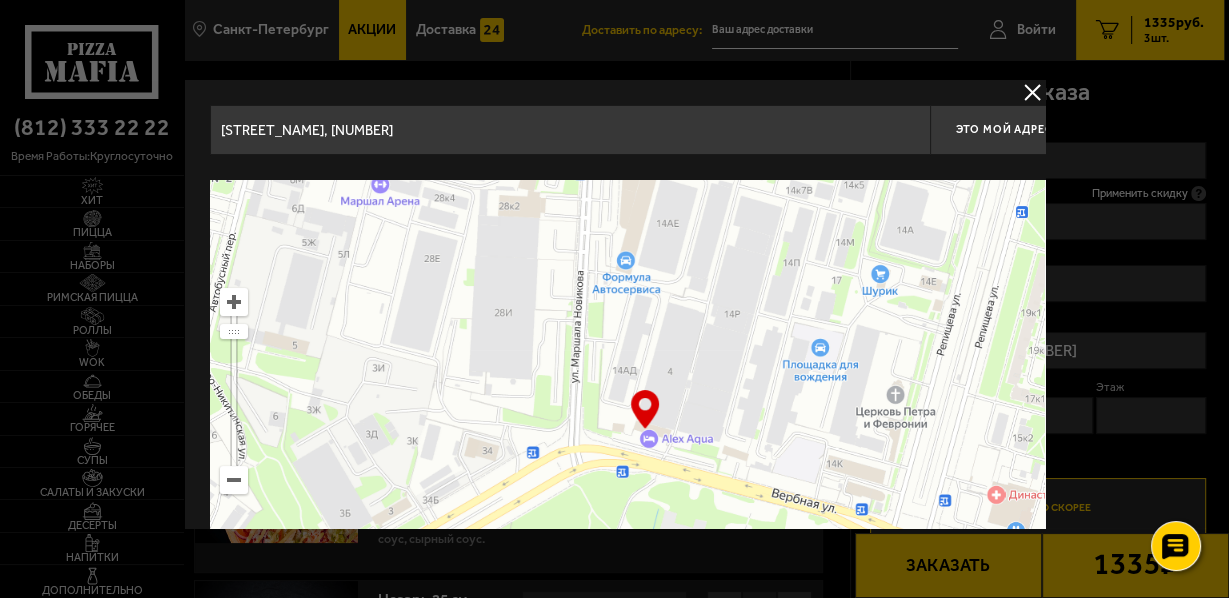 click at bounding box center (644, 430) 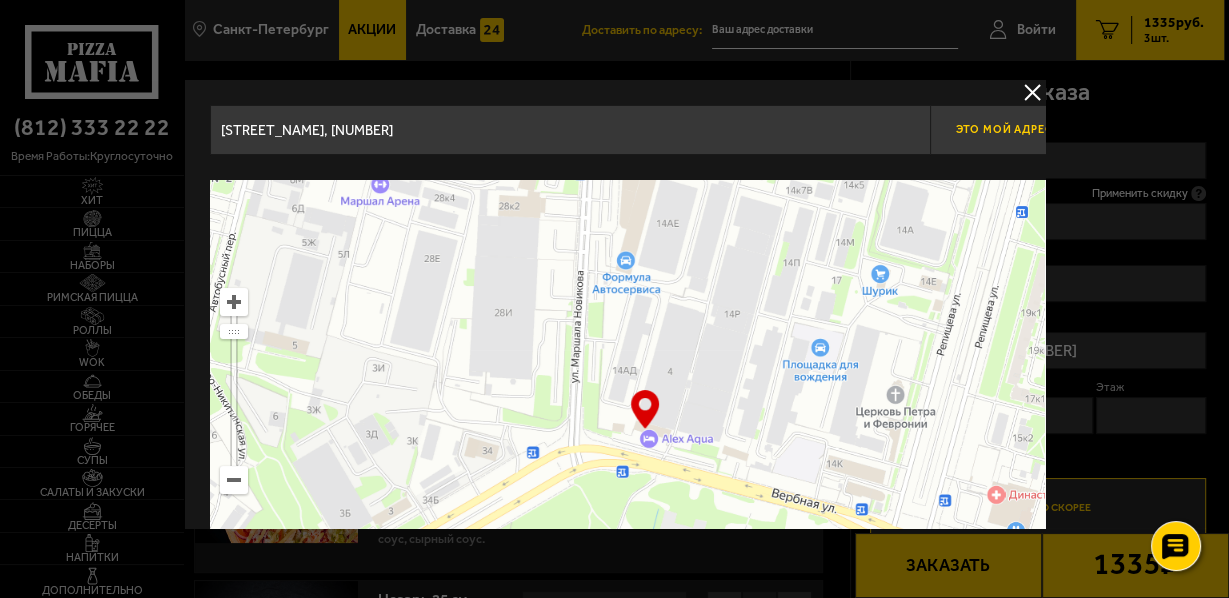 click on "Это мой адрес" at bounding box center (1004, 129) 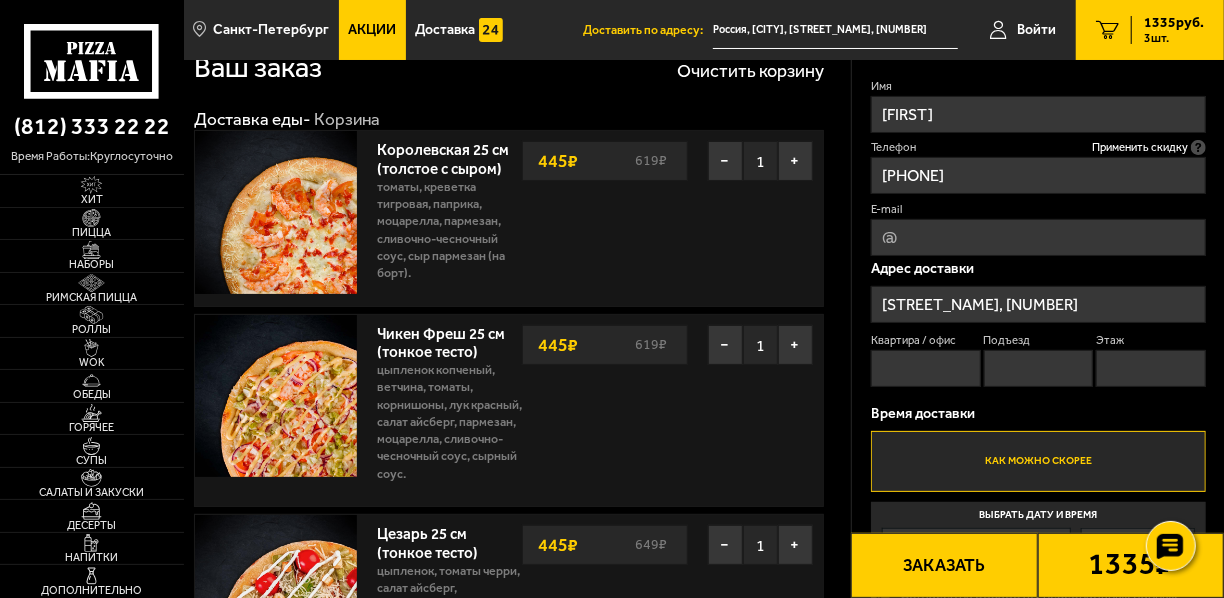scroll, scrollTop: 80, scrollLeft: 0, axis: vertical 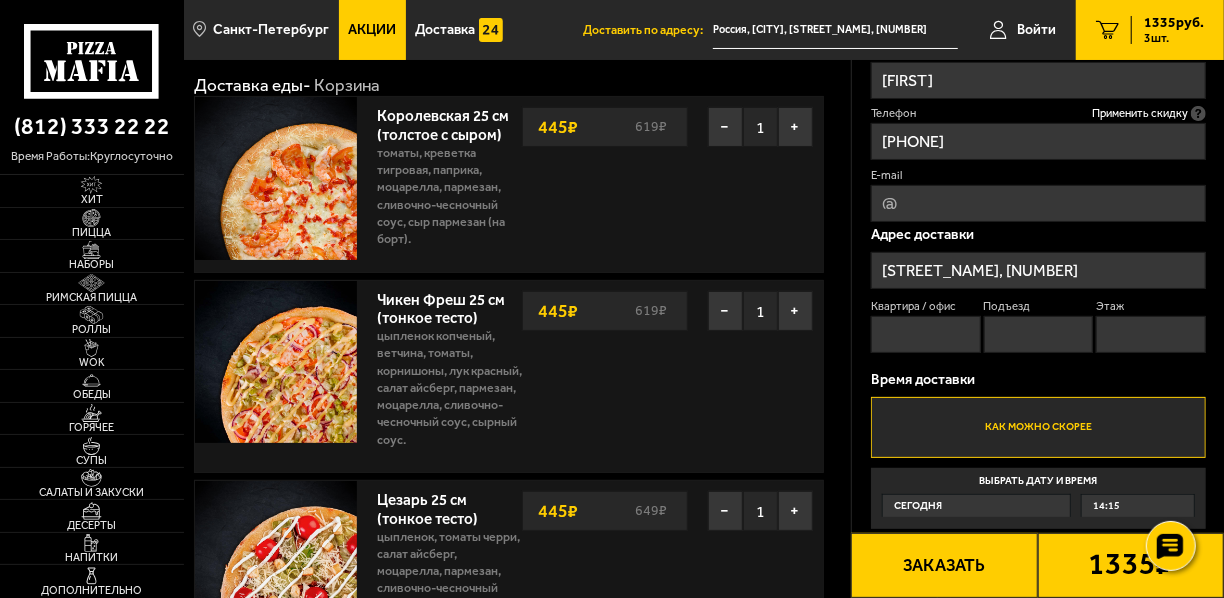 click on "Квартира / офис" at bounding box center [926, 334] 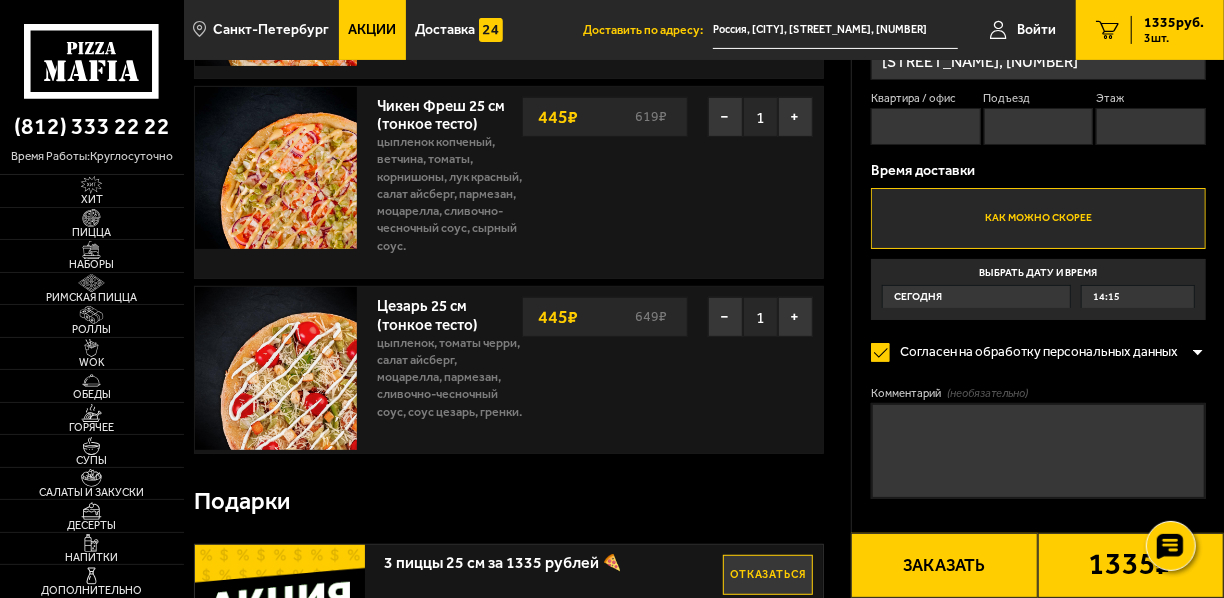 scroll, scrollTop: 320, scrollLeft: 0, axis: vertical 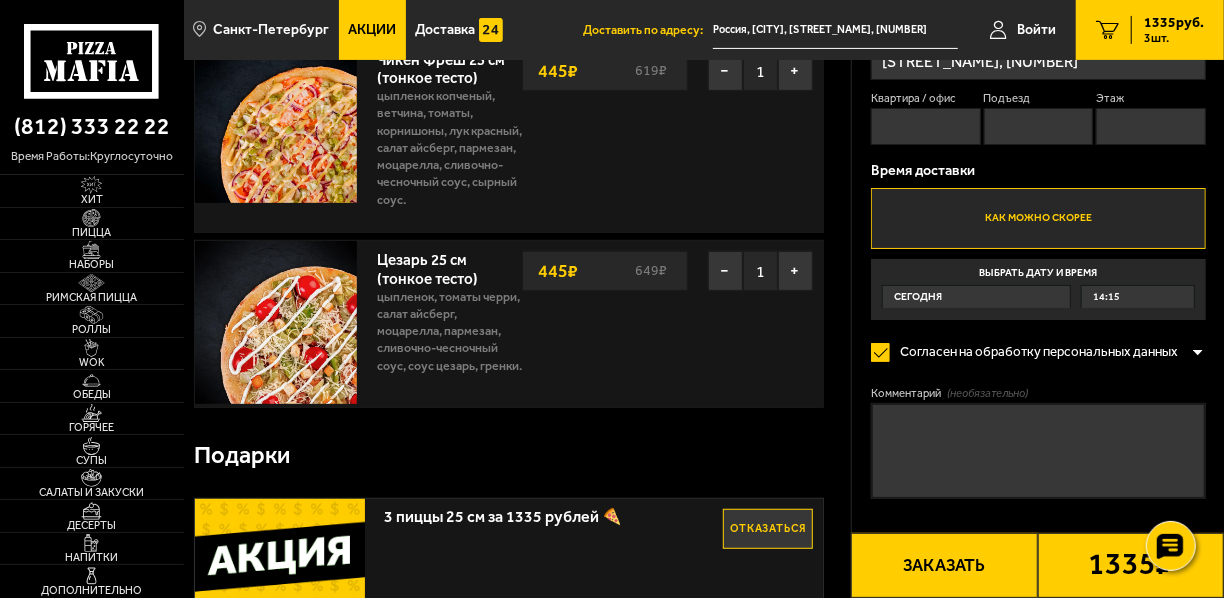 click on "Сегодня" at bounding box center [977, 297] 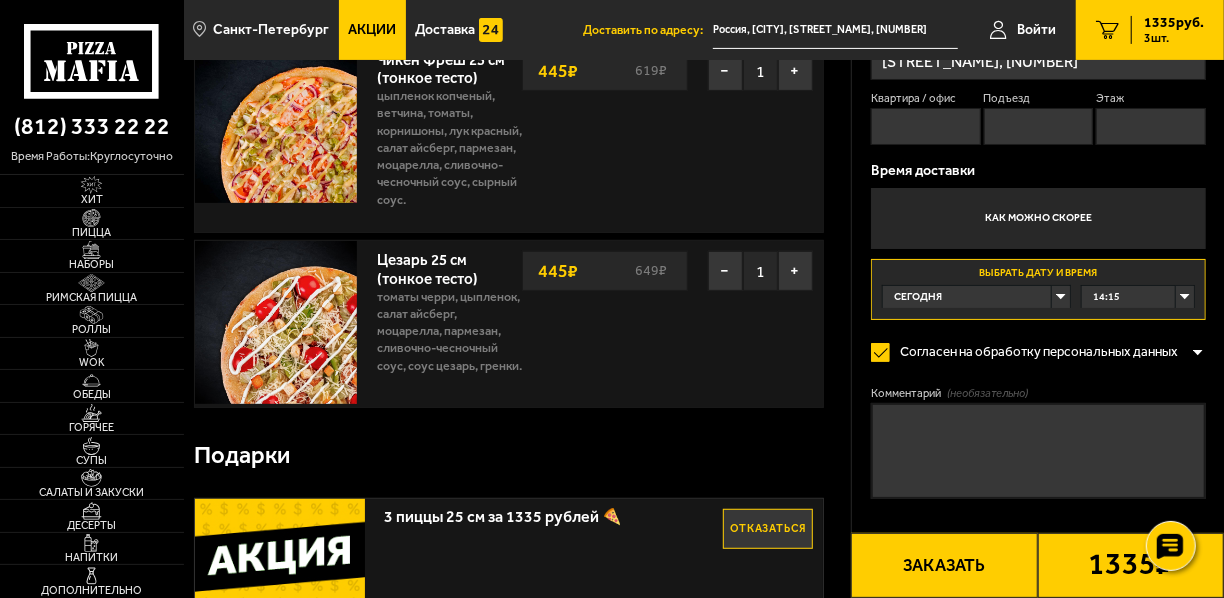 click on "Сегодня" at bounding box center [977, 297] 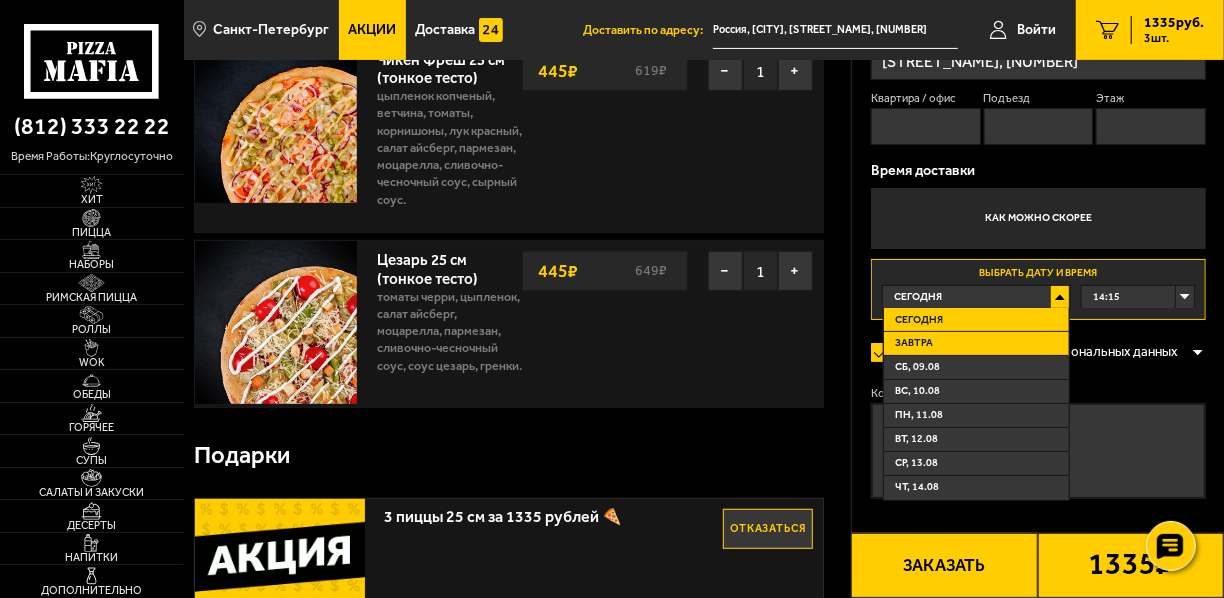 click on "Завтра" at bounding box center (977, 344) 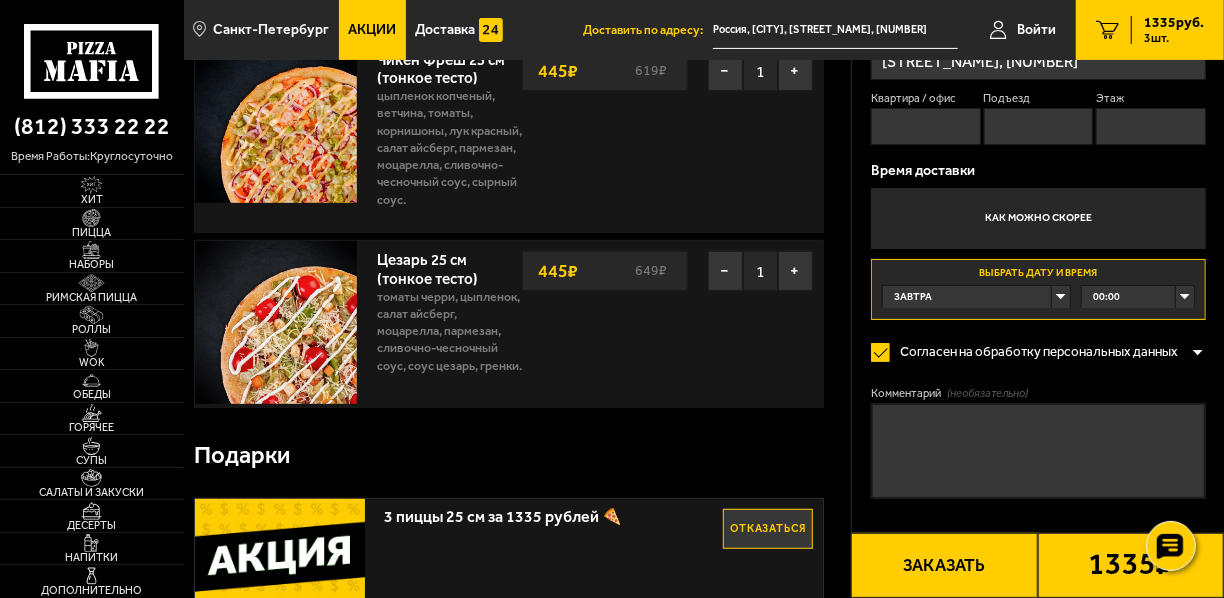 click on "00:00" at bounding box center (1138, 297) 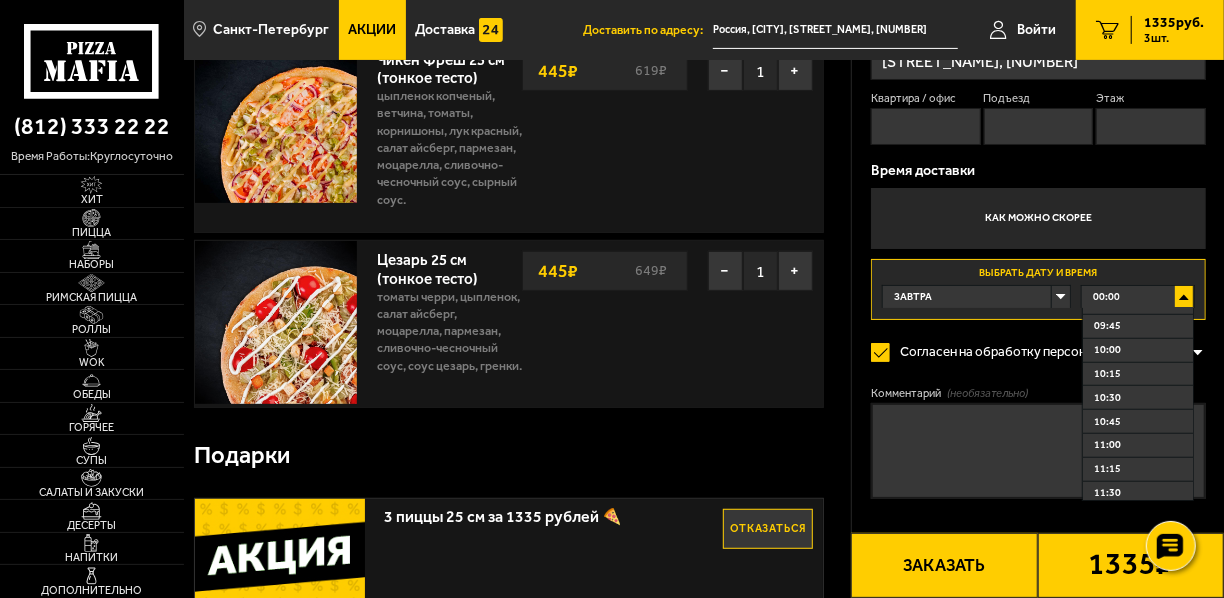 scroll, scrollTop: 1120, scrollLeft: 0, axis: vertical 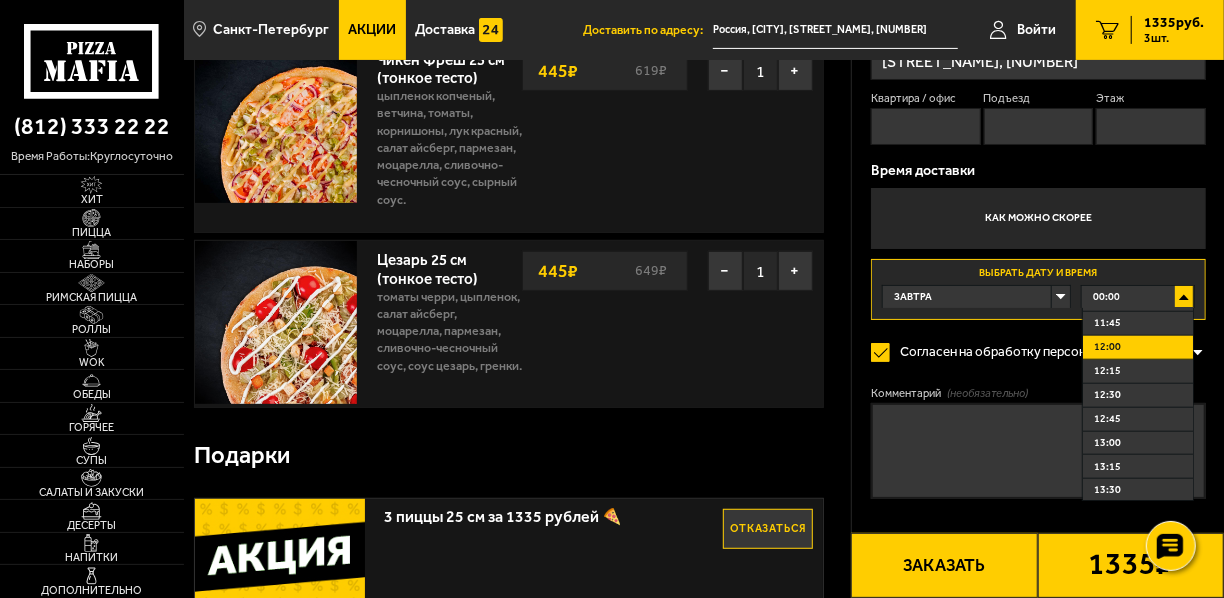 click on "12:00" at bounding box center (1138, 348) 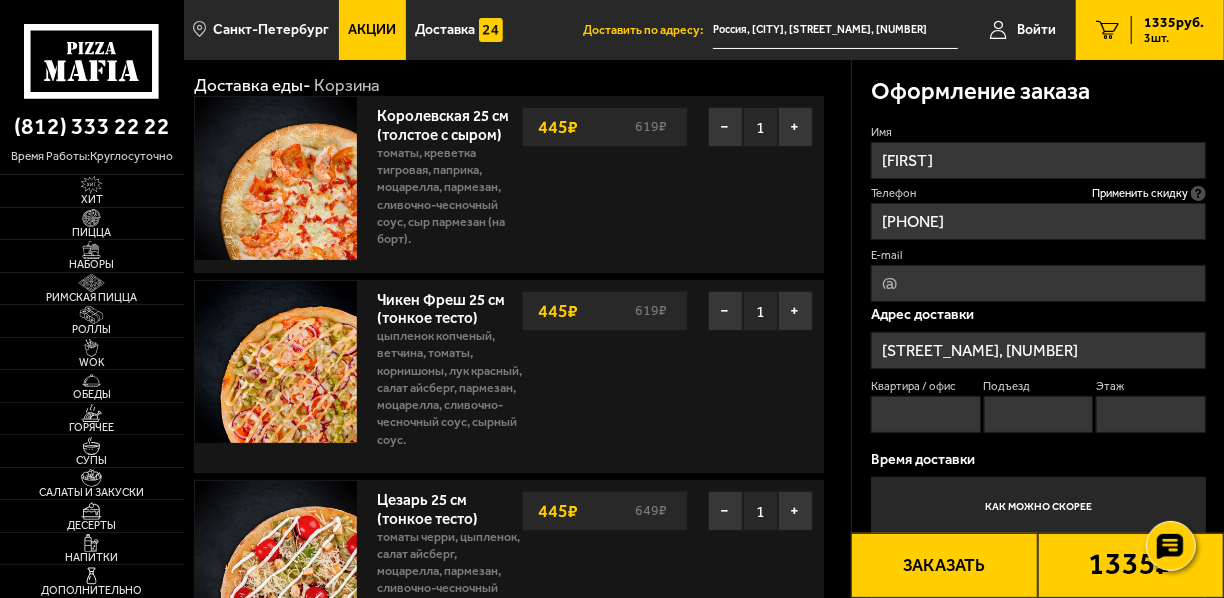 scroll, scrollTop: 0, scrollLeft: 0, axis: both 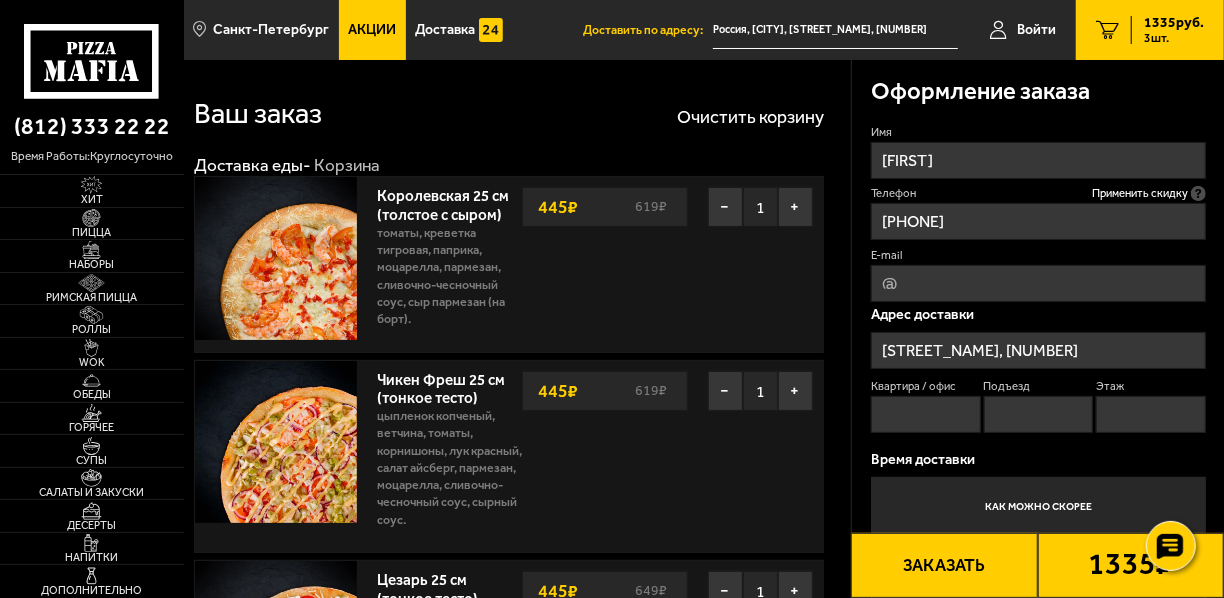 click on "Этаж" at bounding box center [1151, 414] 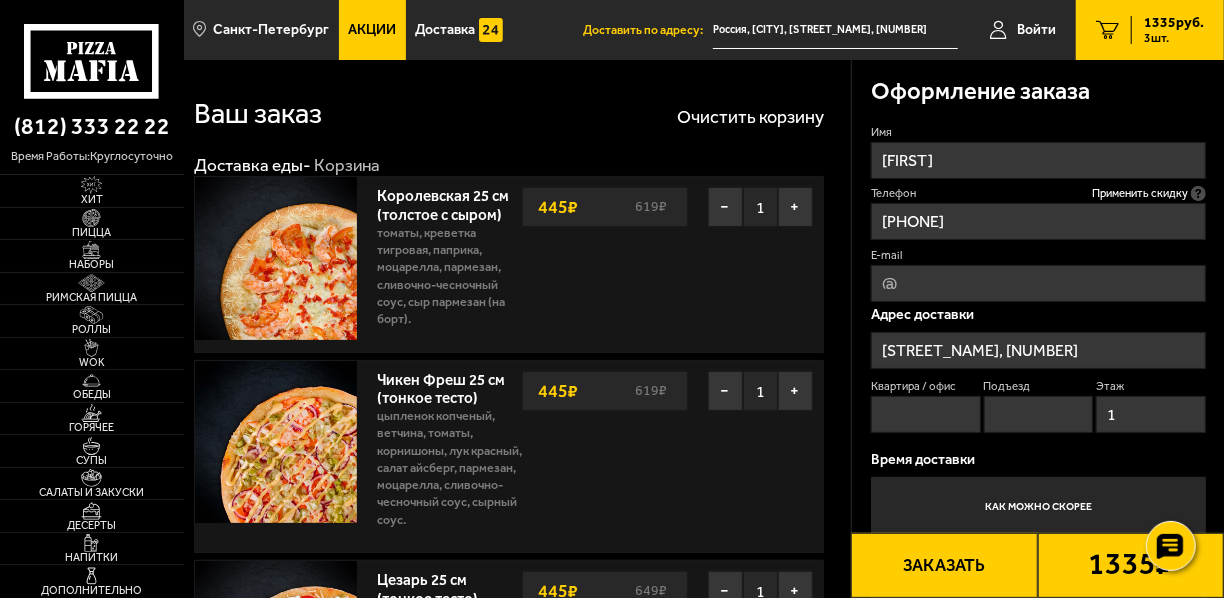 type on "1" 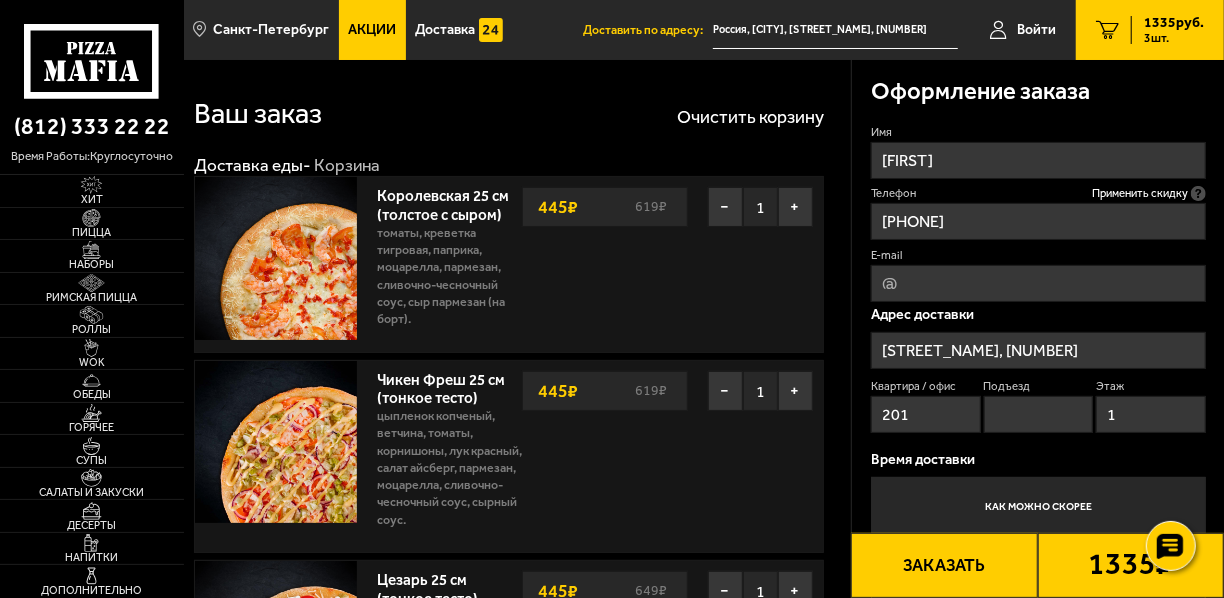 type on "201" 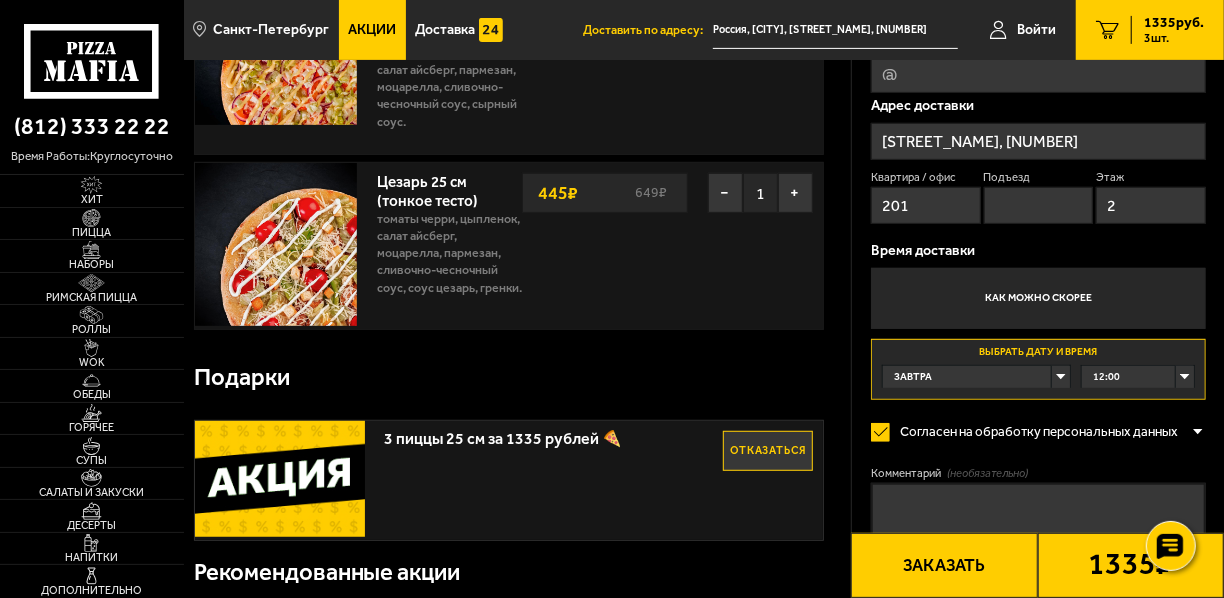 scroll, scrollTop: 400, scrollLeft: 0, axis: vertical 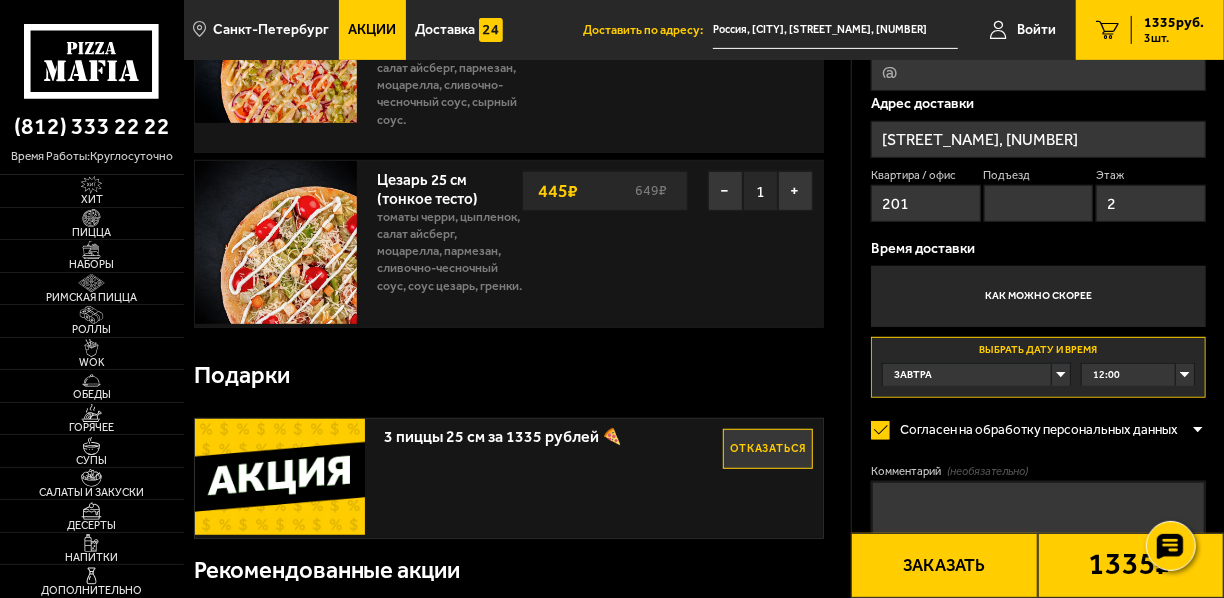 type on "2" 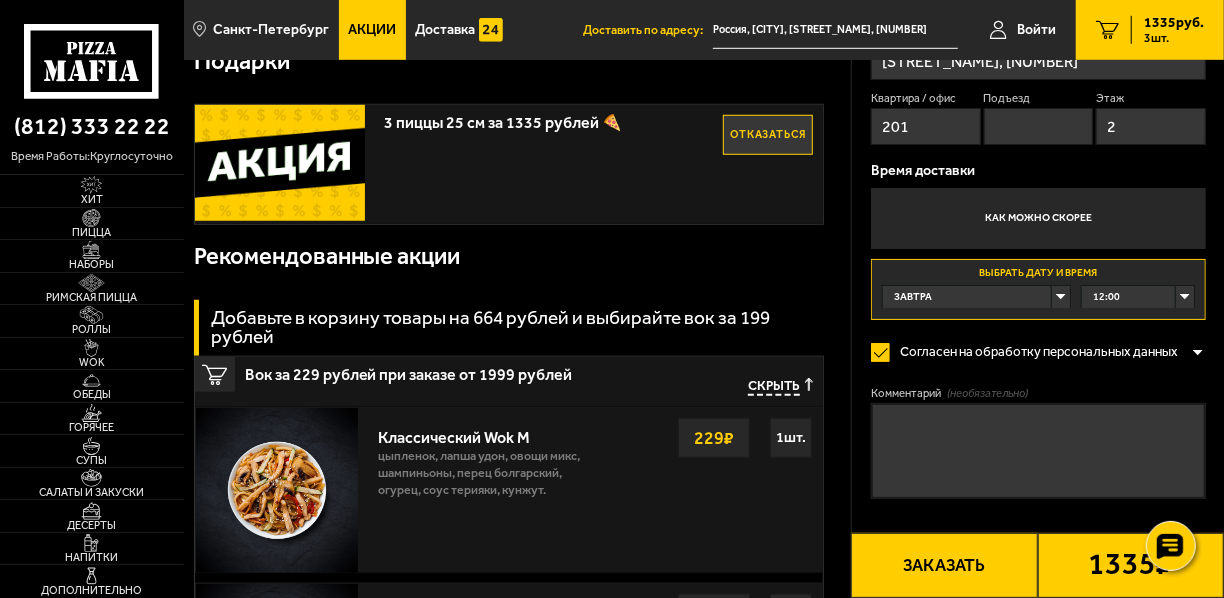 scroll, scrollTop: 720, scrollLeft: 0, axis: vertical 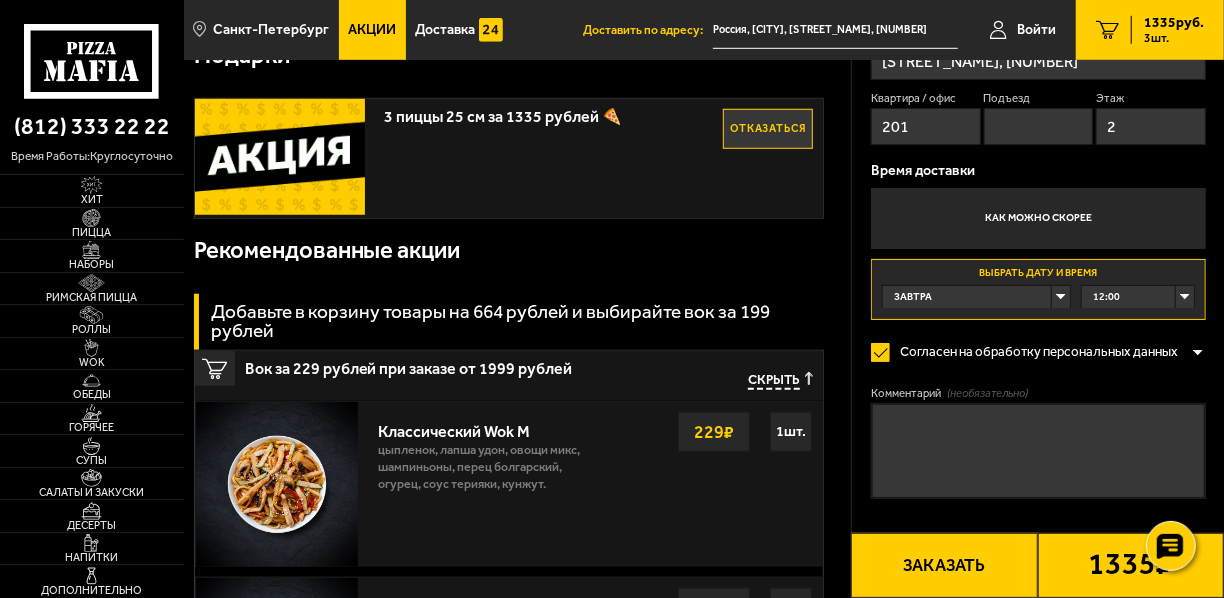 click on "Заказать" at bounding box center (944, 565) 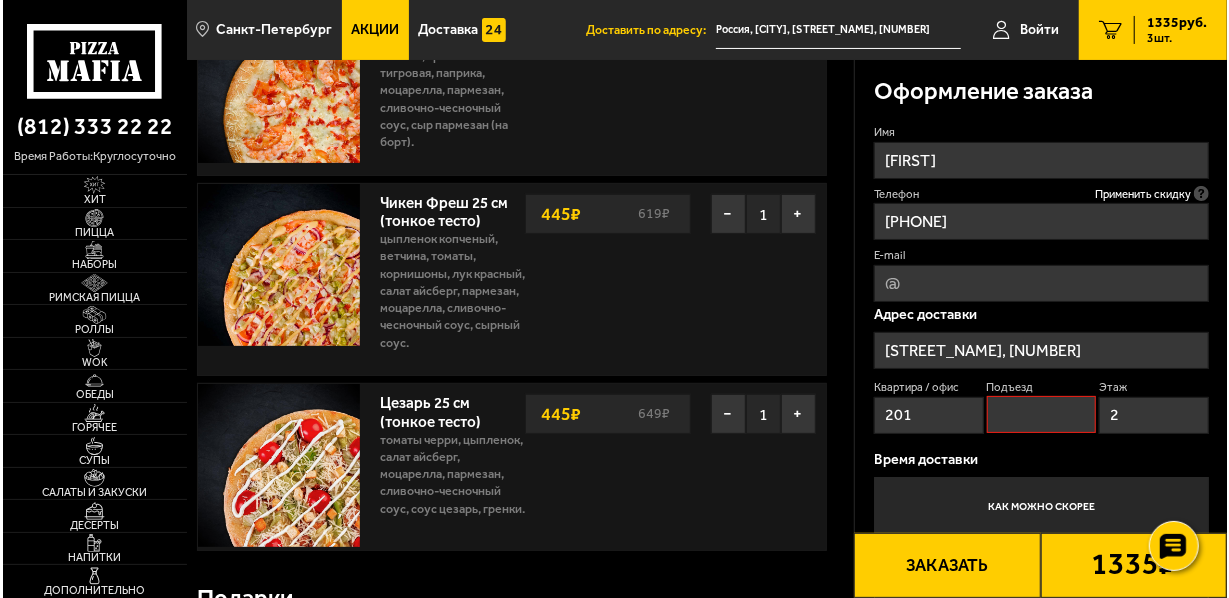 scroll, scrollTop: 170, scrollLeft: 0, axis: vertical 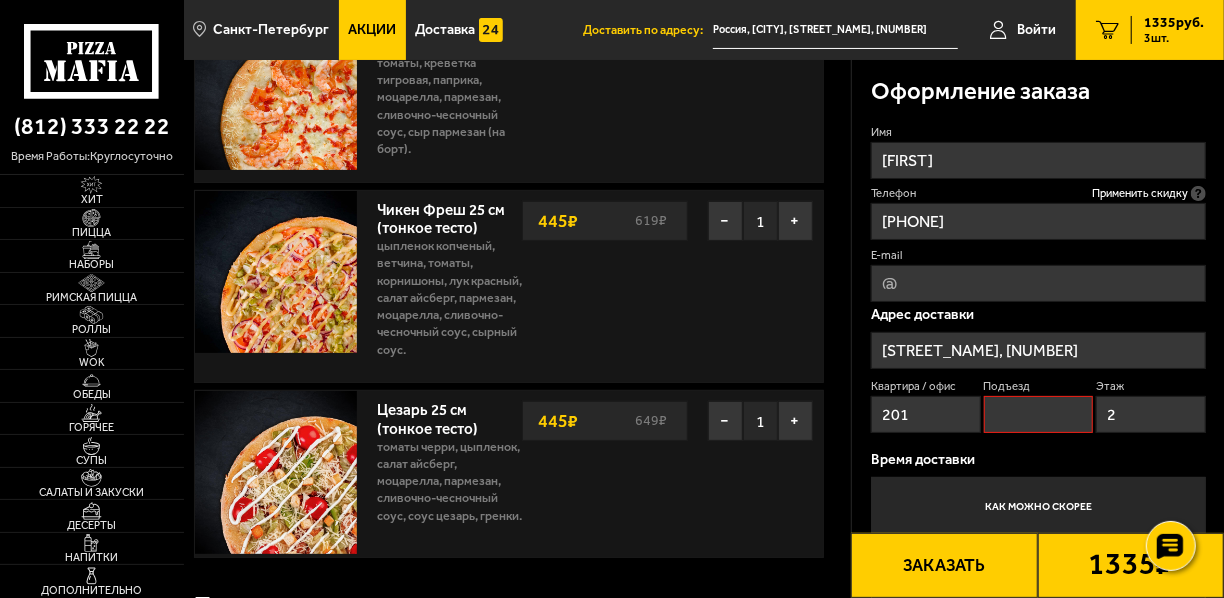 click on "Подъезд" at bounding box center (1039, 414) 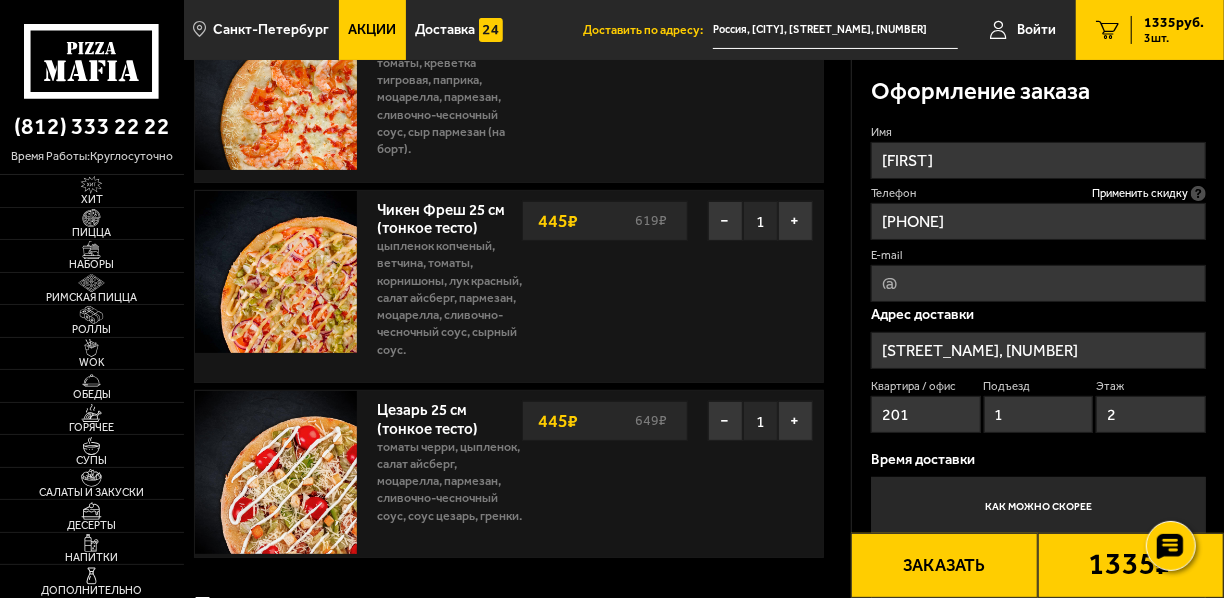 type on "1" 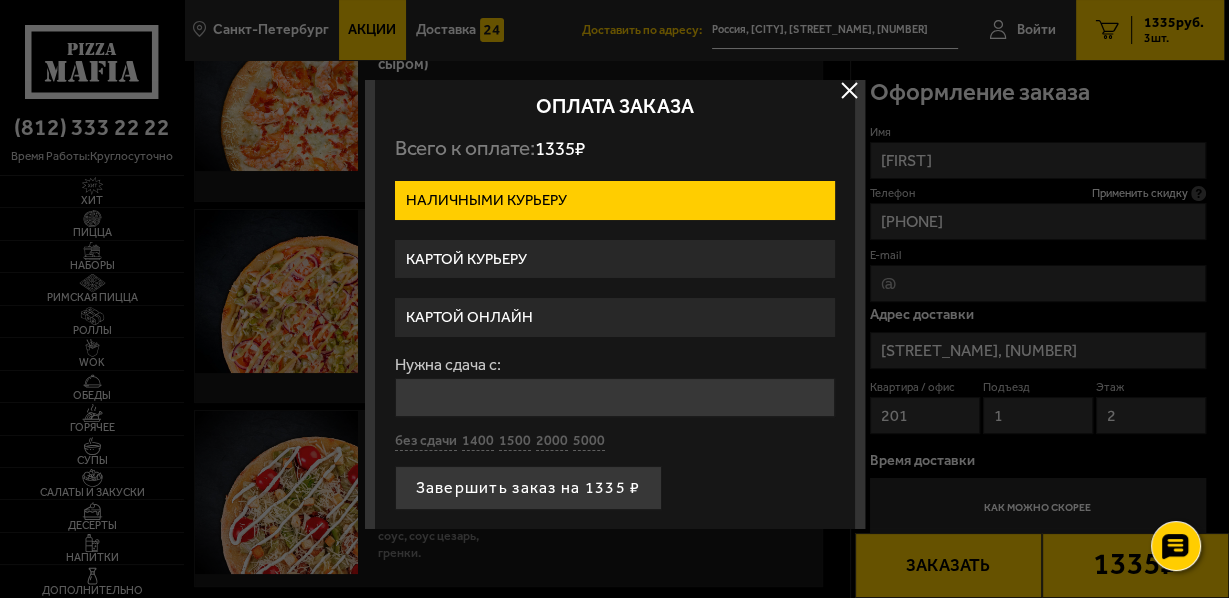 scroll, scrollTop: 14, scrollLeft: 0, axis: vertical 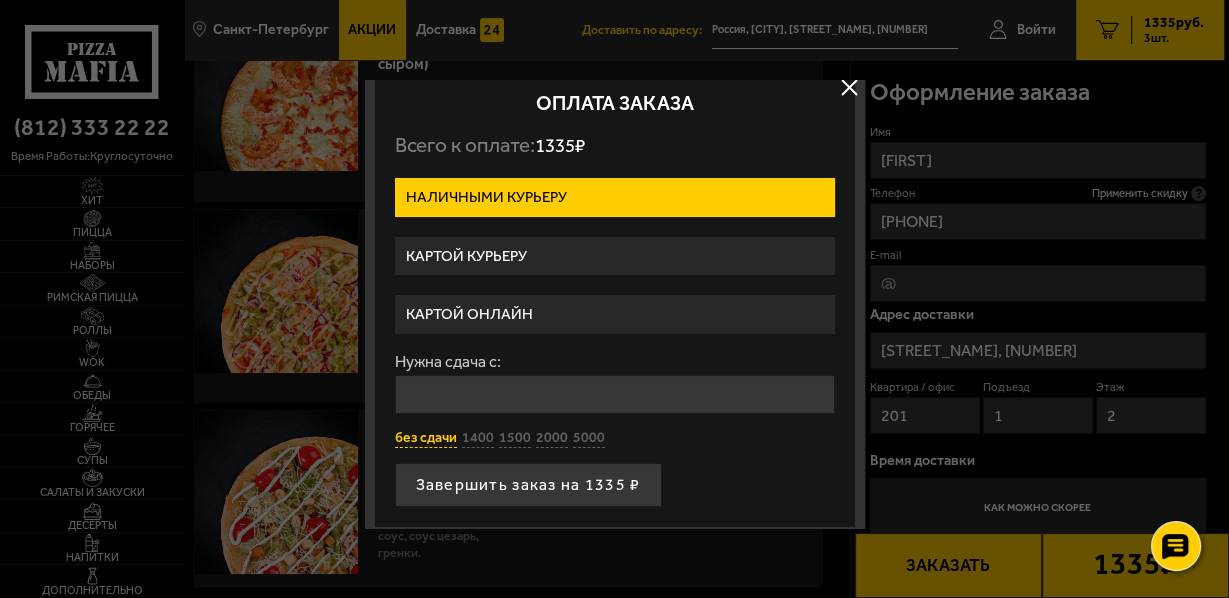 click on "без сдачи" at bounding box center [426, 438] 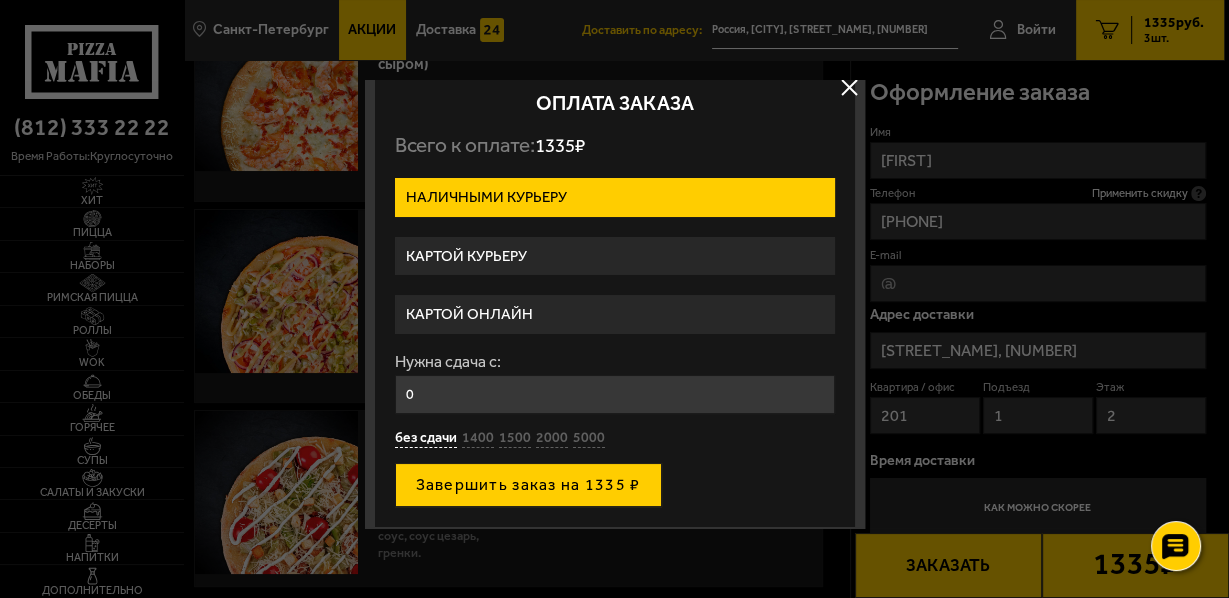 click on "Завершить заказ на 1335 ₽" at bounding box center [528, 485] 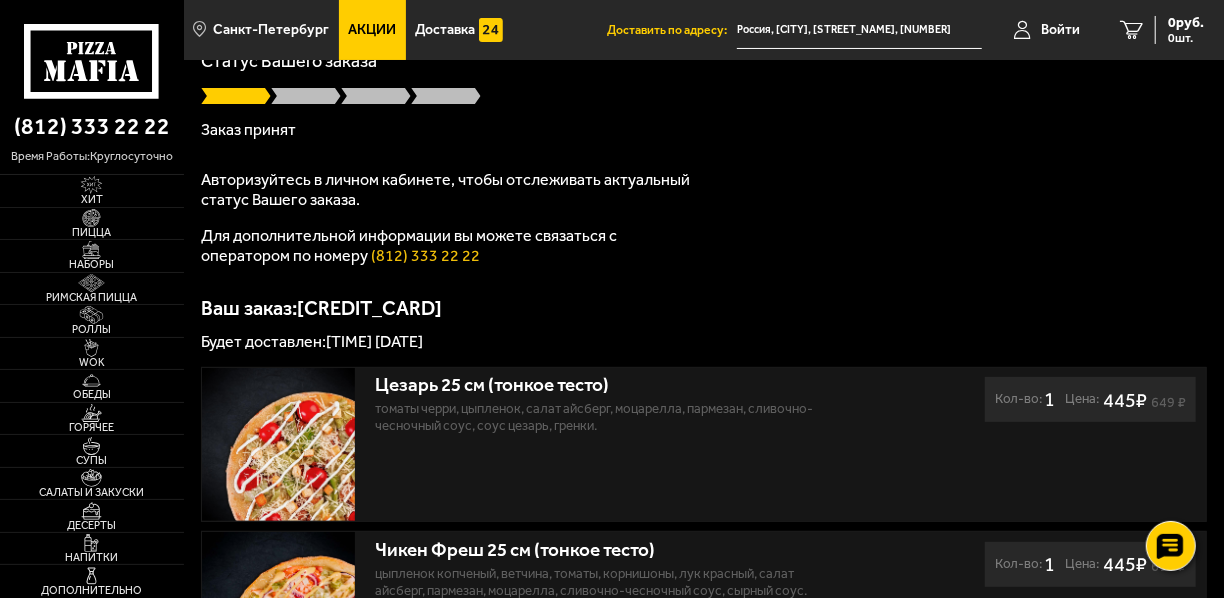 scroll, scrollTop: 160, scrollLeft: 0, axis: vertical 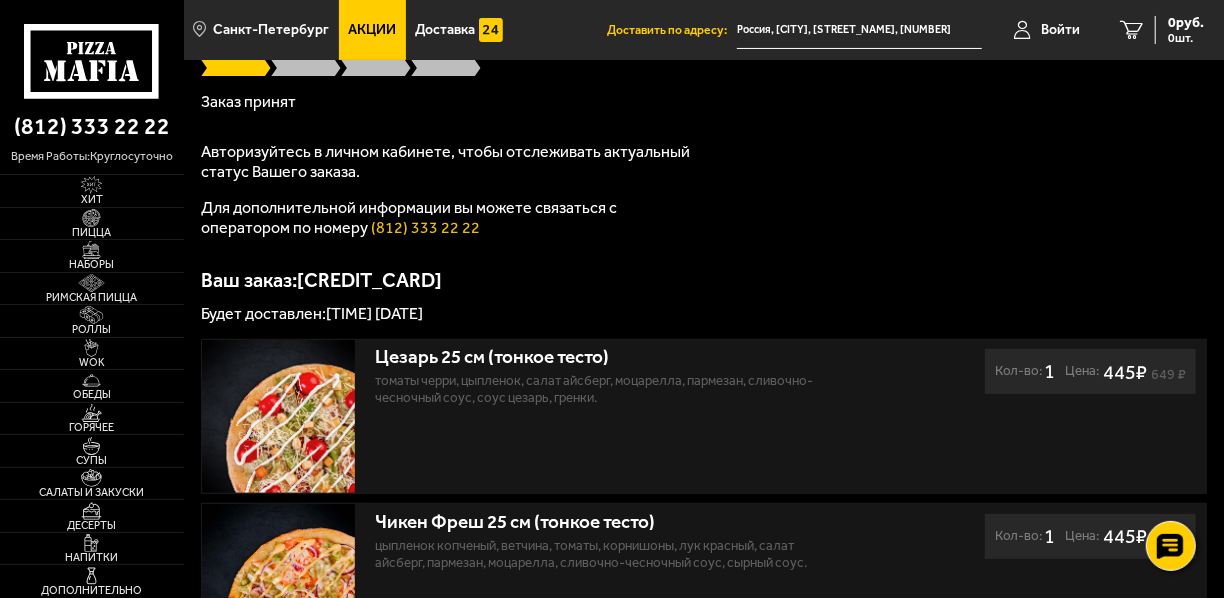 click on "Спасибо за Ваш заказ! Статус Вашего заказа Заказ принят Авторизуйтесь в личном кабинете, чтобы отслеживать актуальный статус Вашего заказа. Для дополнительной информации вы можете связаться с оператором по номеру   [PHONE] Ваш заказ:  [CREDIT_CARD] Будет доставлен:  [TIME] [DATE]" at bounding box center (704, 147) 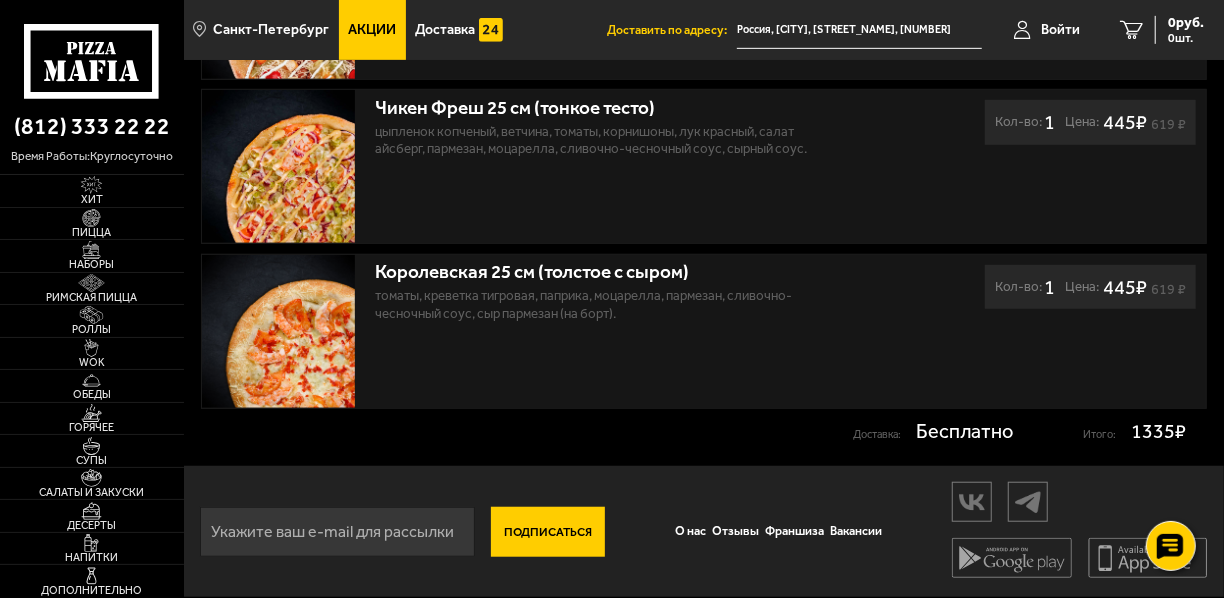 scroll, scrollTop: 587, scrollLeft: 0, axis: vertical 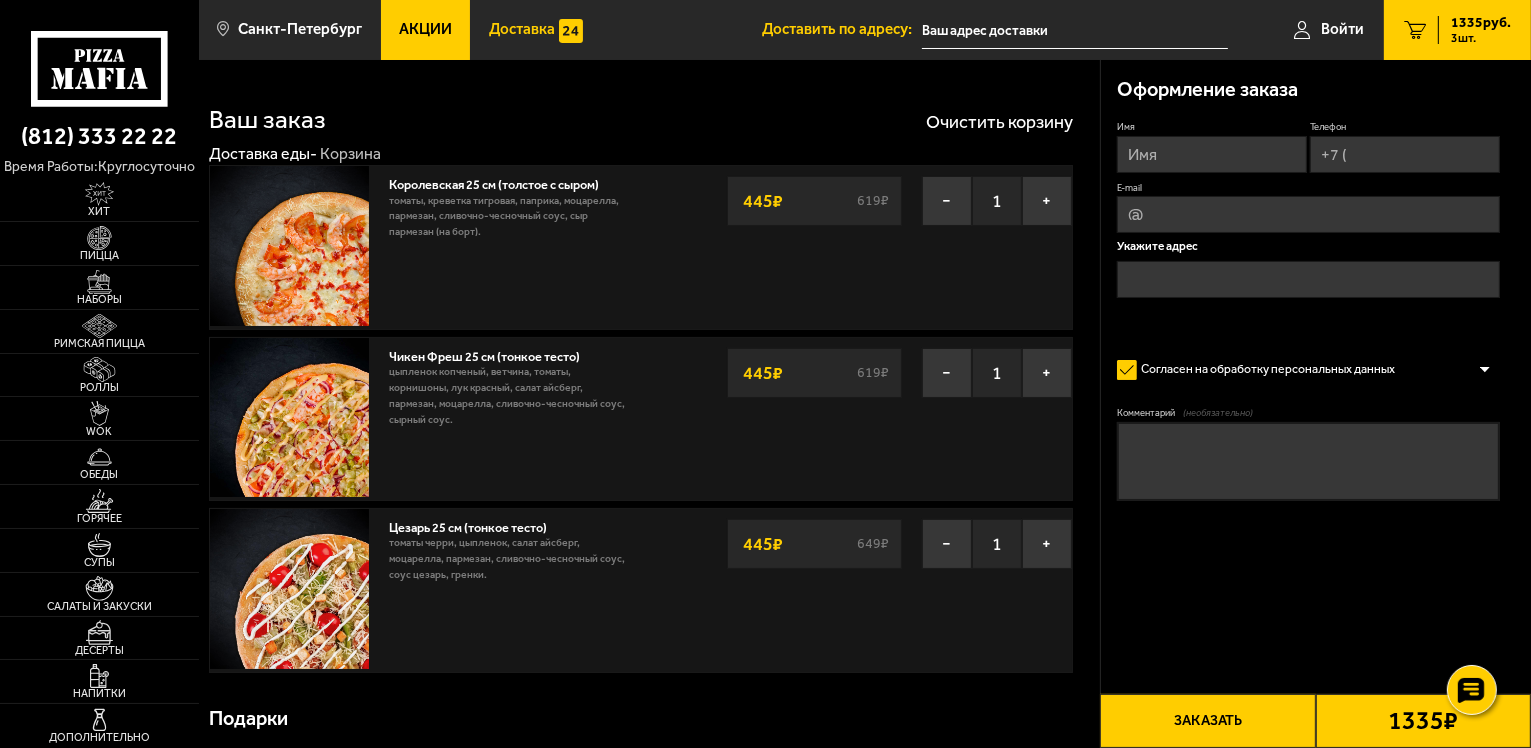 click on "Доставка" at bounding box center (522, 29) 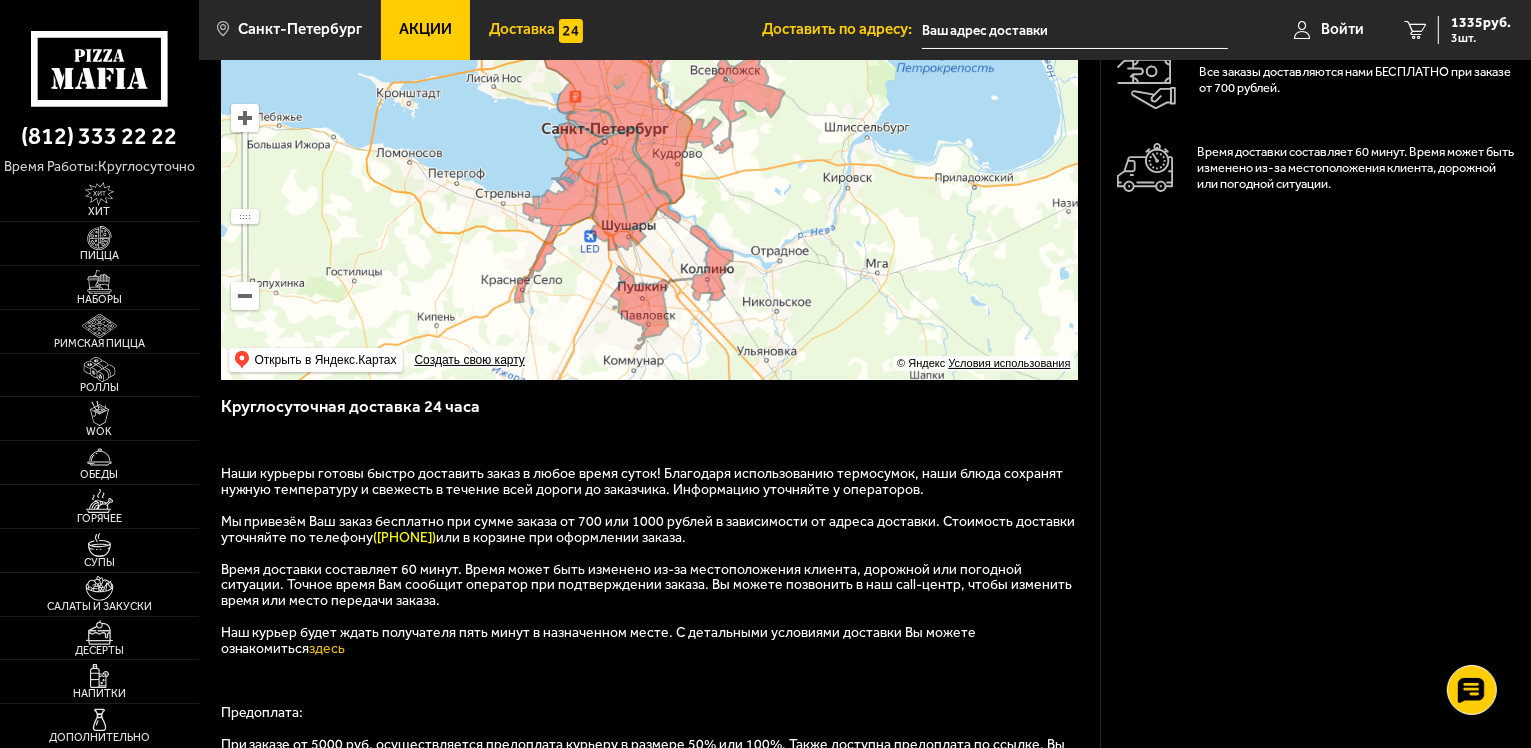 scroll, scrollTop: 400, scrollLeft: 0, axis: vertical 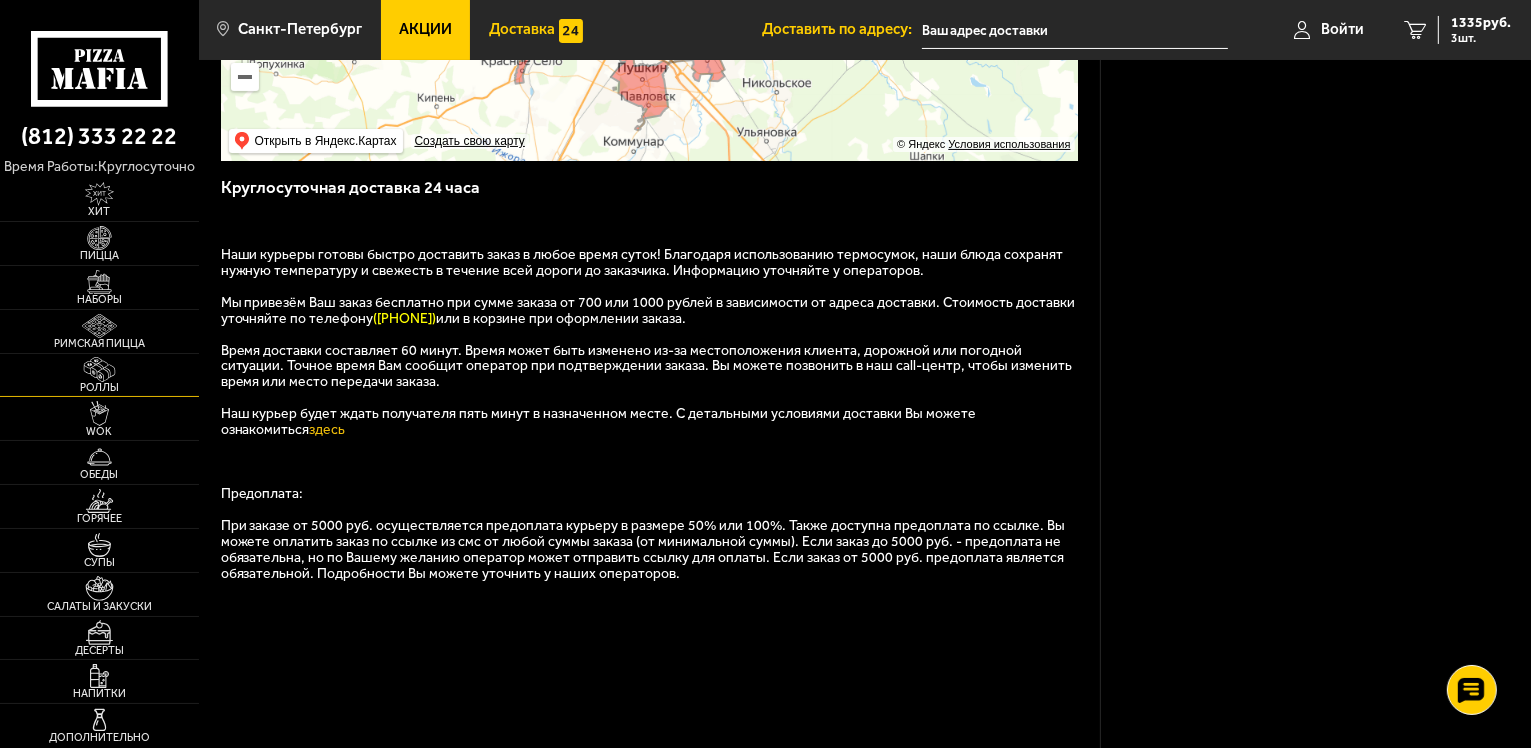 click at bounding box center [99, 369] 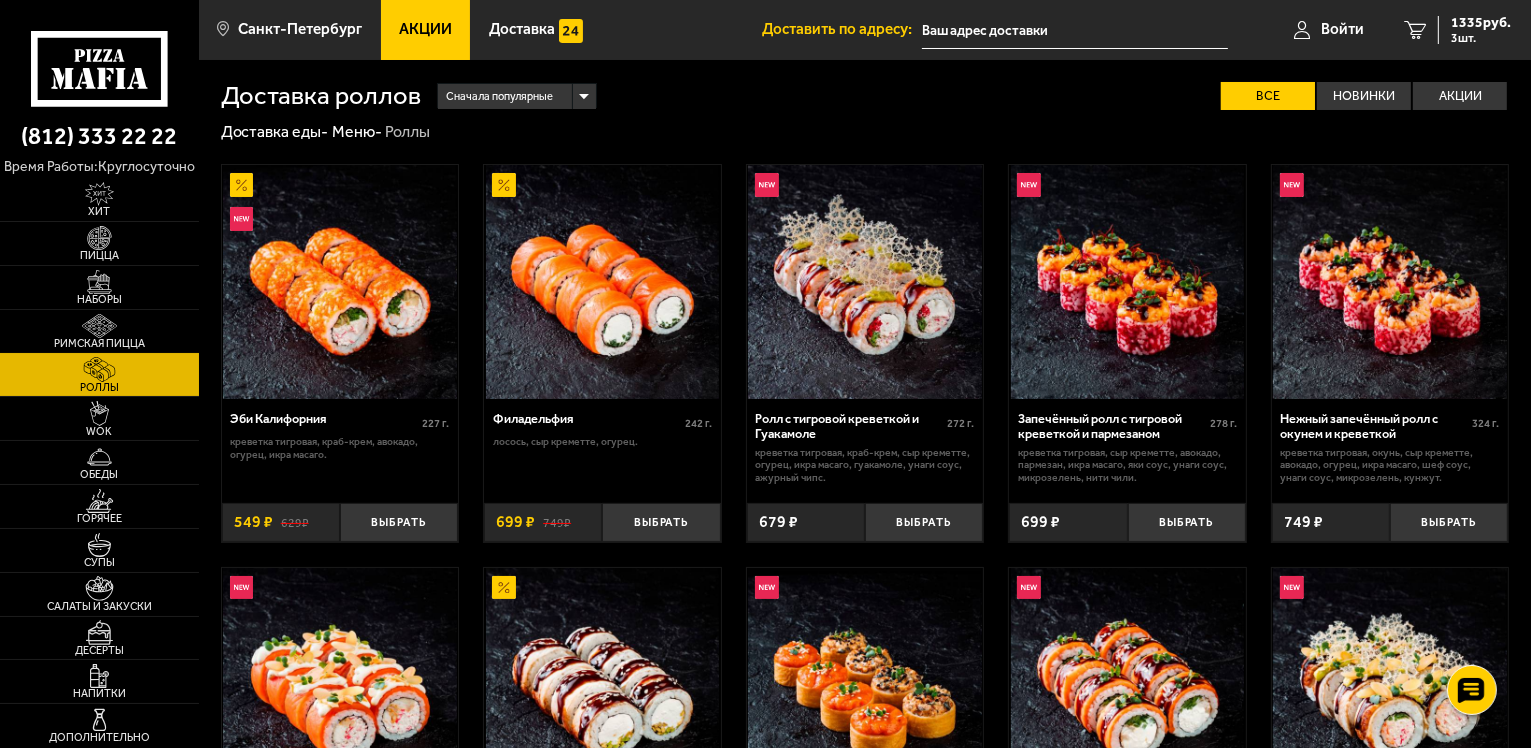 click at bounding box center [99, 326] 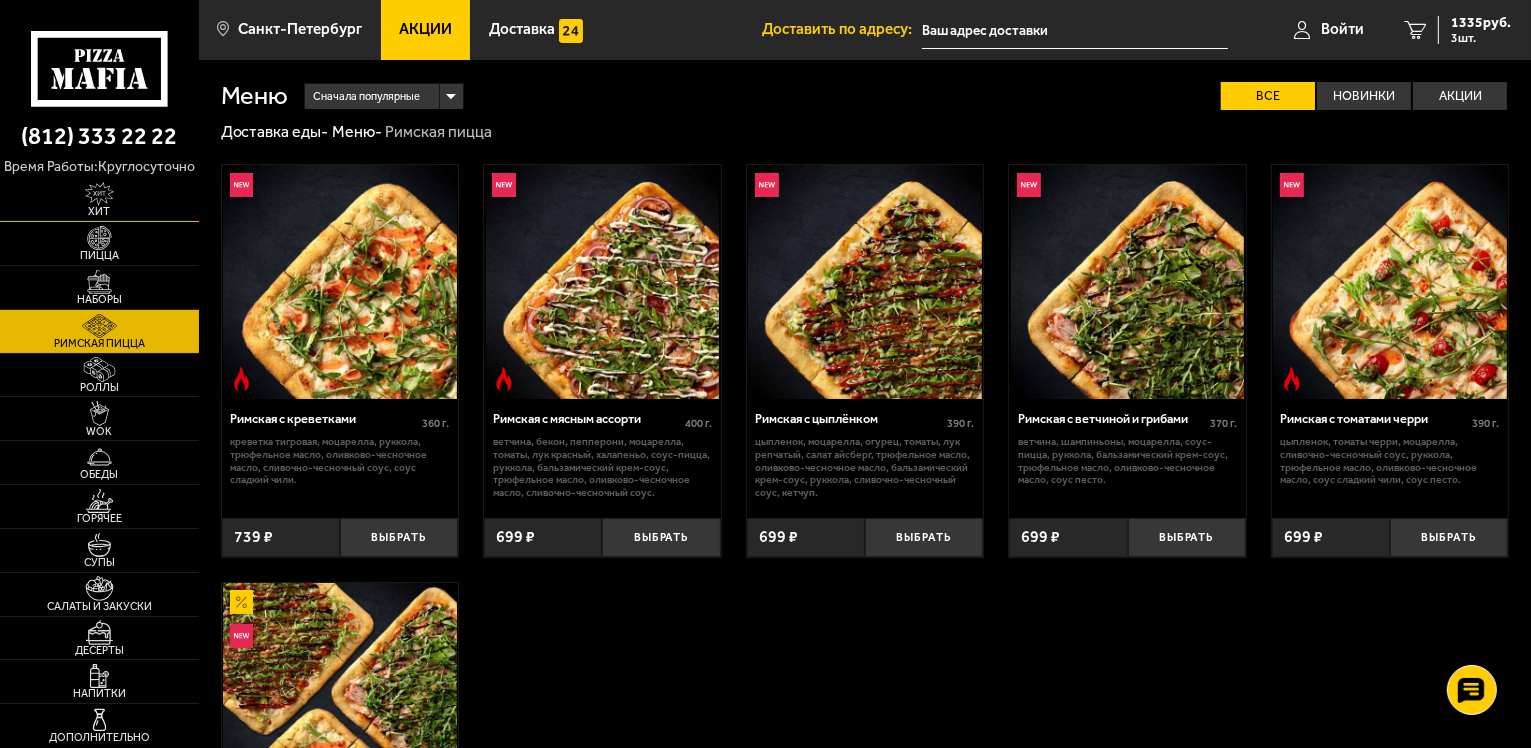 click on "Хит" at bounding box center (99, 211) 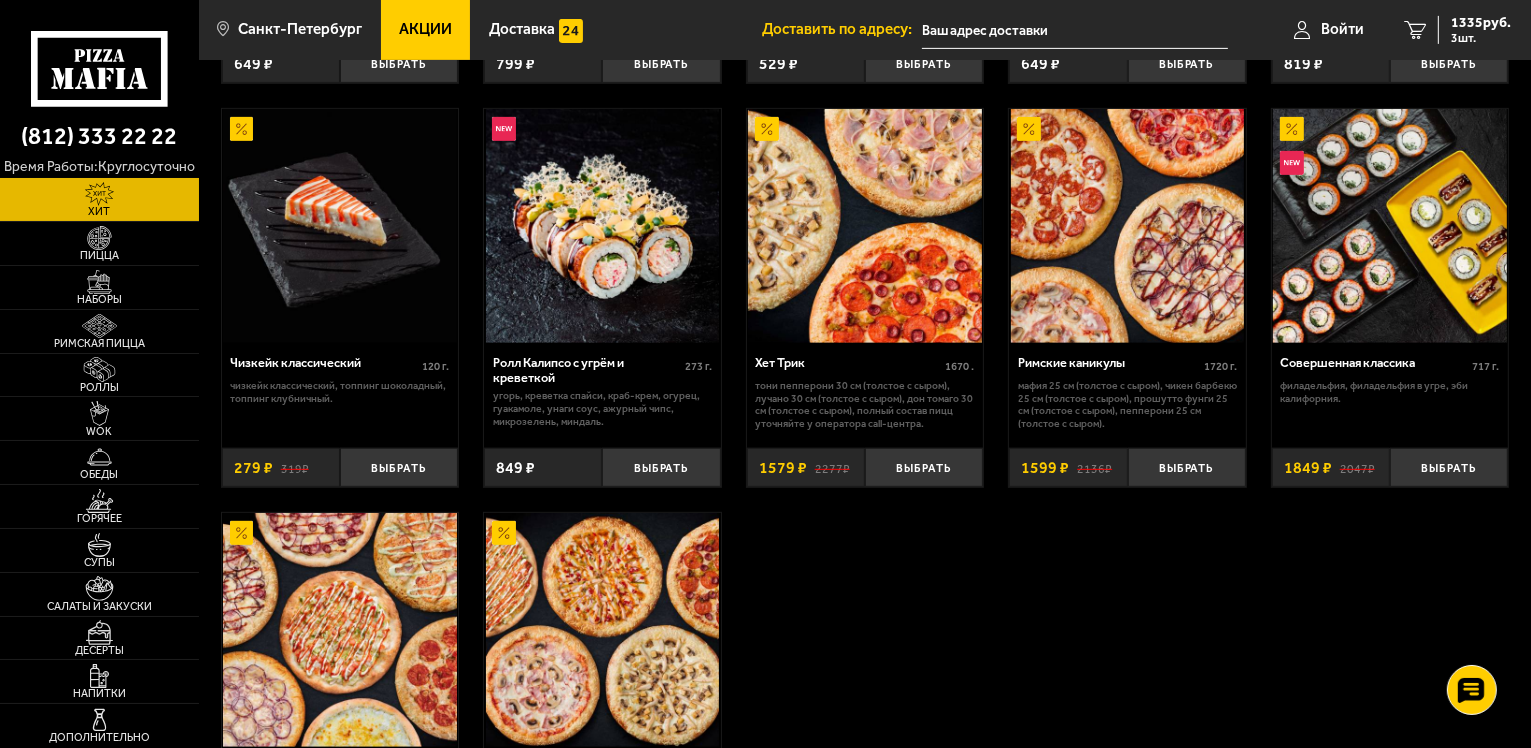 scroll, scrollTop: 1286, scrollLeft: 0, axis: vertical 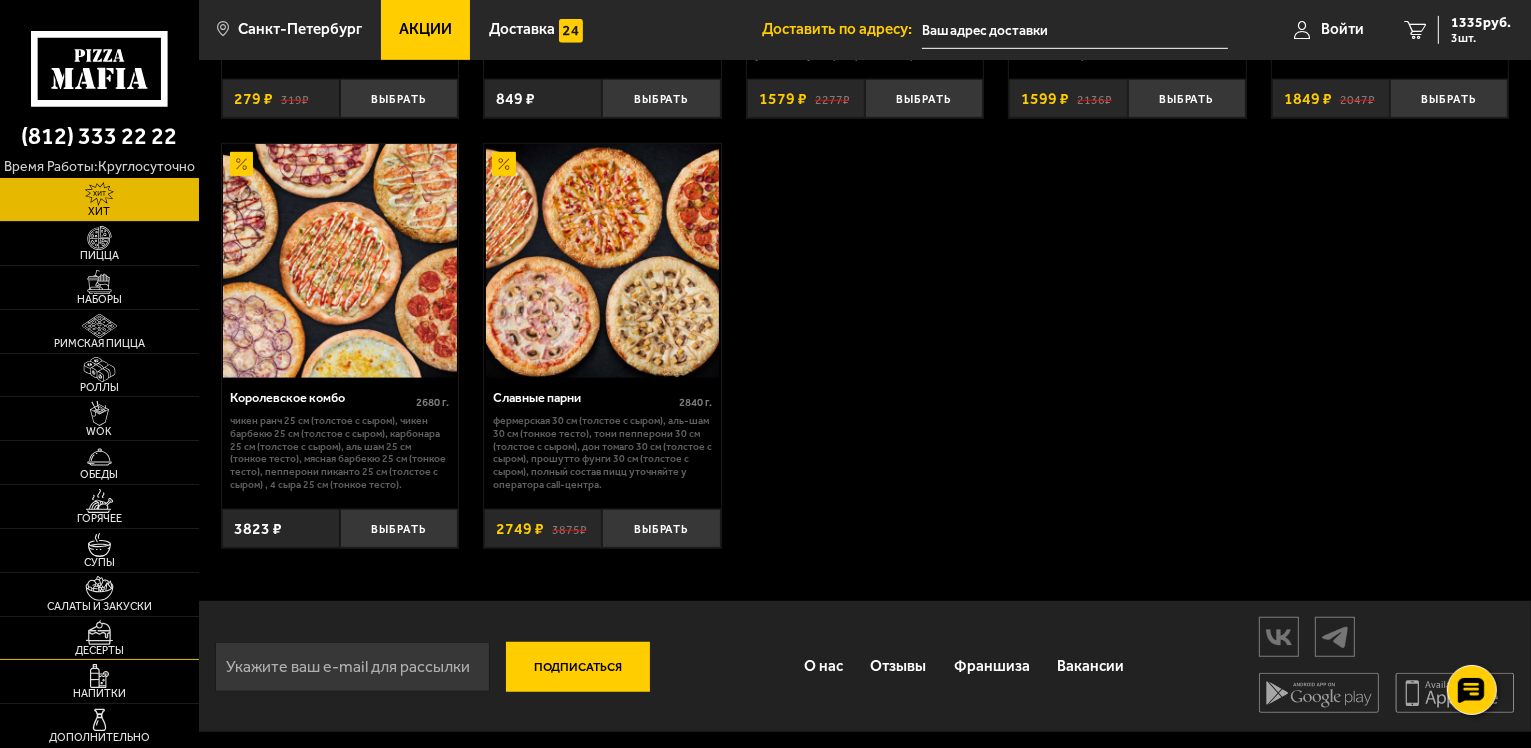 click at bounding box center (99, 632) 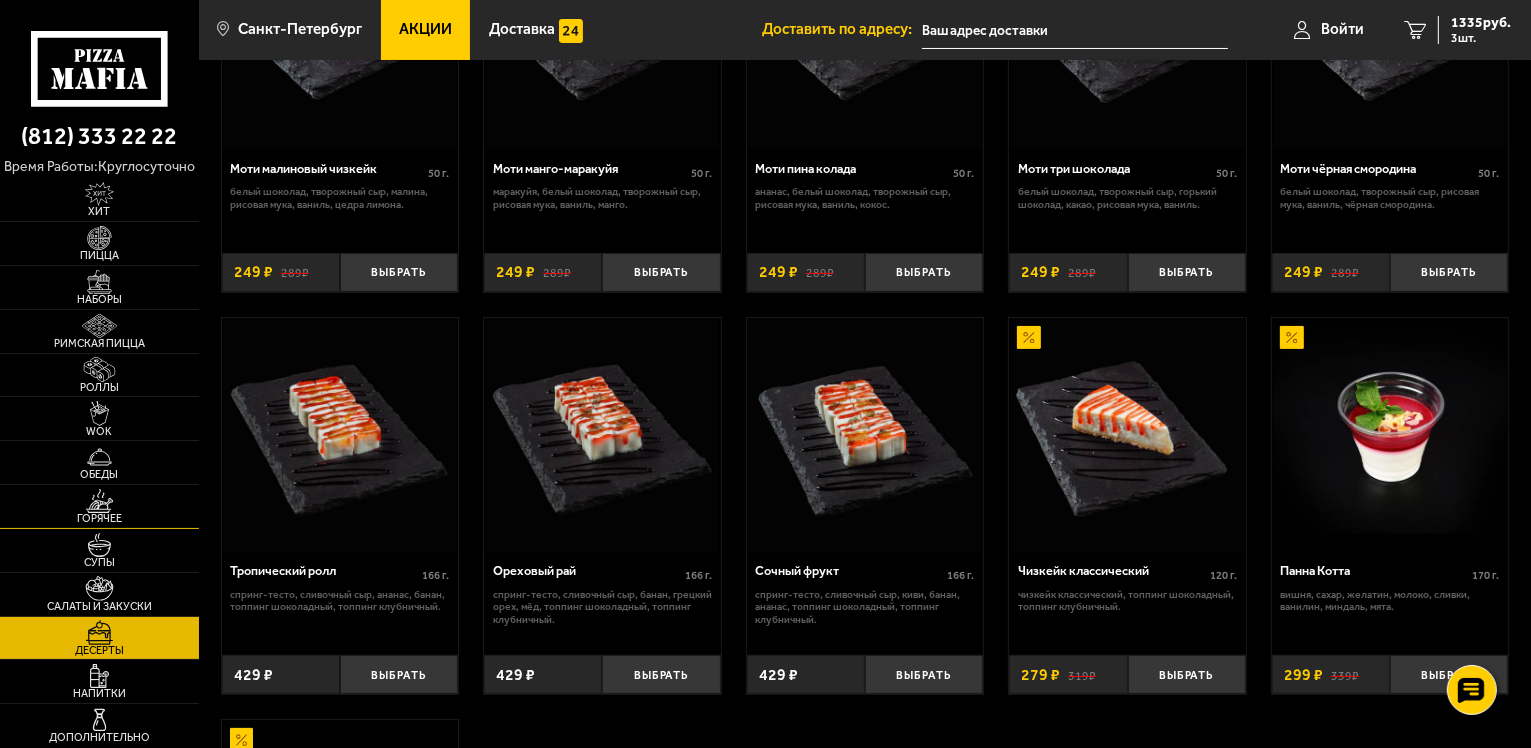 scroll, scrollTop: 700, scrollLeft: 0, axis: vertical 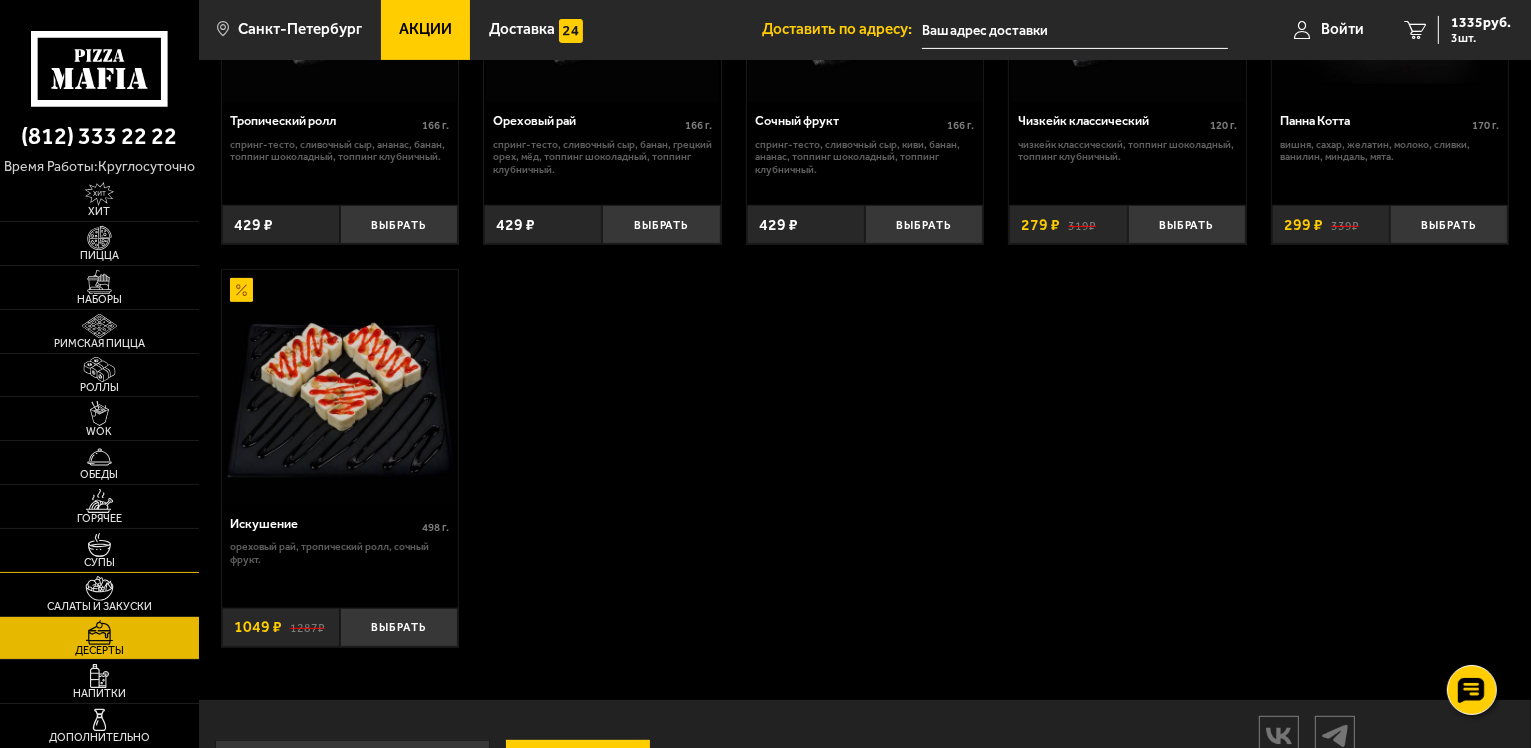 click at bounding box center [99, 545] 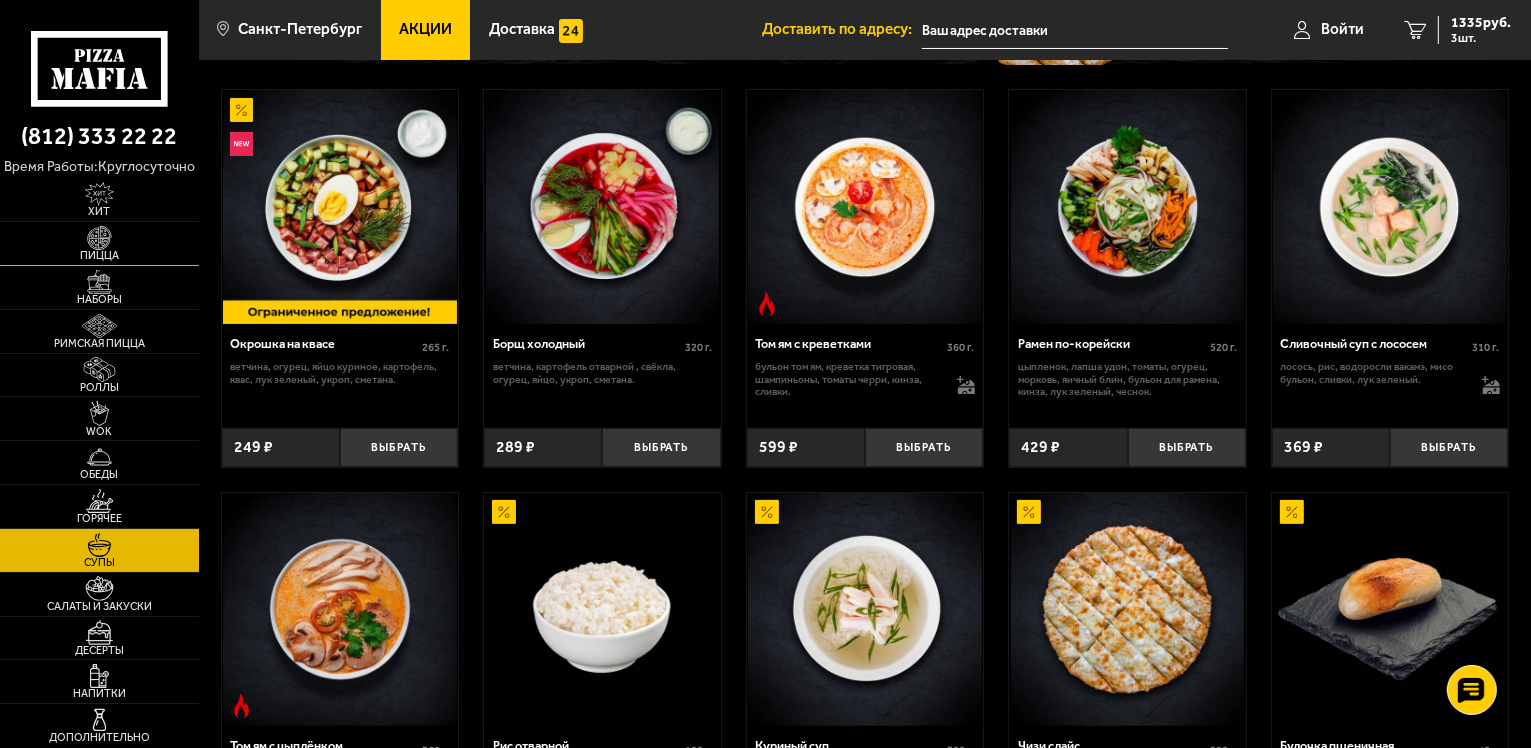 scroll, scrollTop: 0, scrollLeft: 0, axis: both 